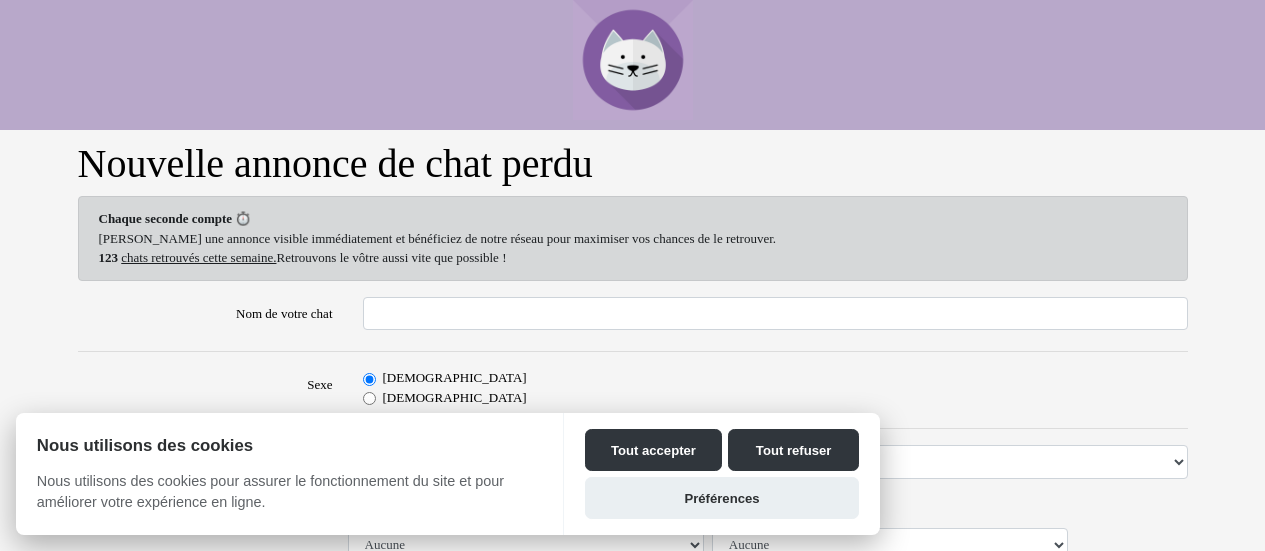 scroll, scrollTop: 0, scrollLeft: 0, axis: both 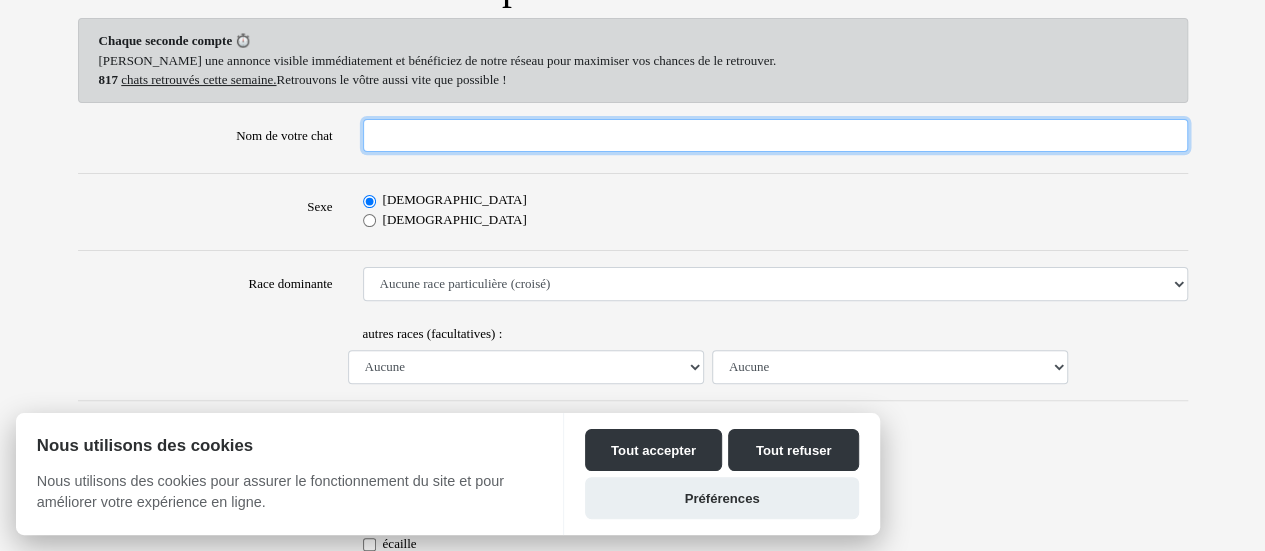 click on "Nom de votre chat" at bounding box center (775, 136) 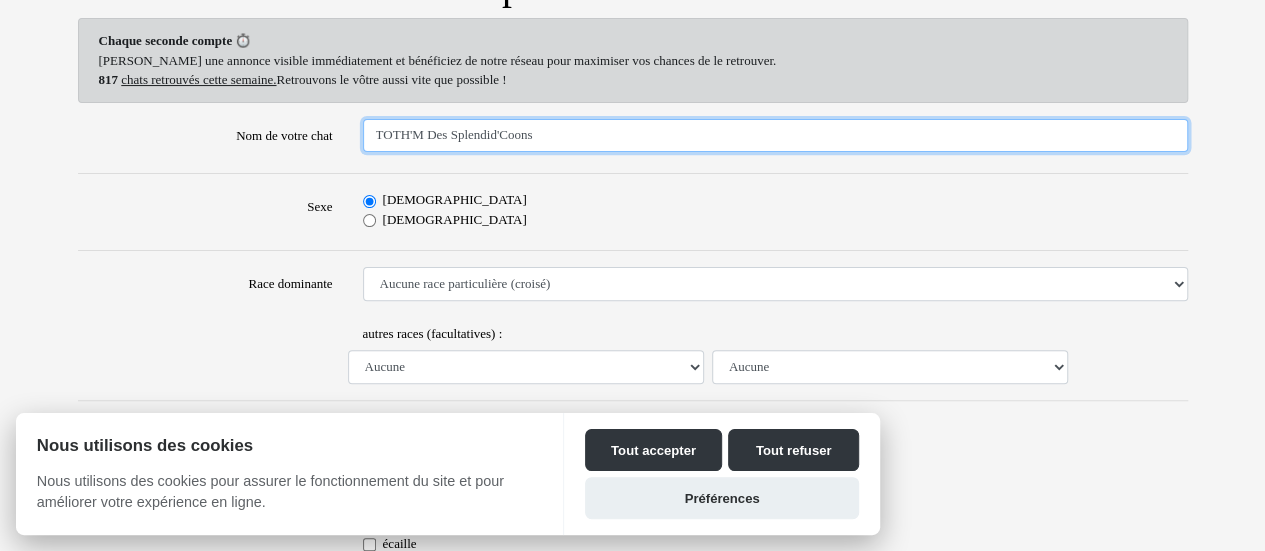 type on "TOTH'M Des Splendid'Coons" 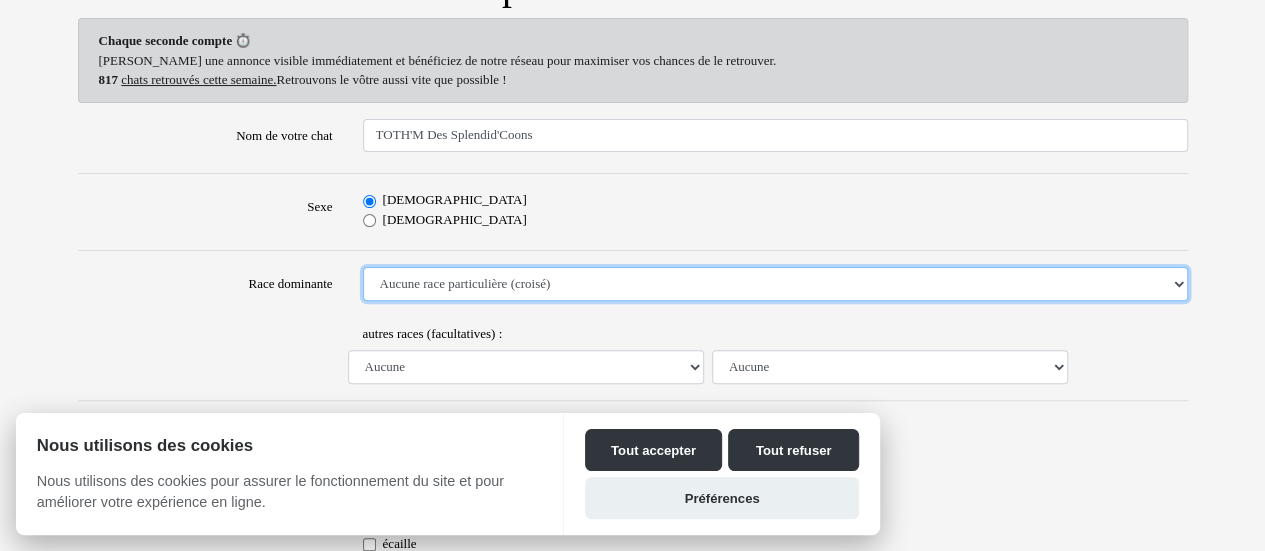 click on "Aucune race particulière (croisé)
Abyssin Américain à poil dur American Bobtail American Shorthair Angora Turc Balinais Bengal Bleu Russe Bombay British Shorthair Burmese Chartreux Chat de gouttière Chat des bois Norvégiens Chat du Sri Lanka Chat sacré de Birmanie Commun Cornish rex Devon rex Européen Exotic Shorthair Himalayan Korat Maine Coon Mandarin Norvégien Ocicat Oriental Persan Ragdoll Rex Selkirk Scottish Fold Siamois Sibérien Somali Sphynx" at bounding box center [775, 284] 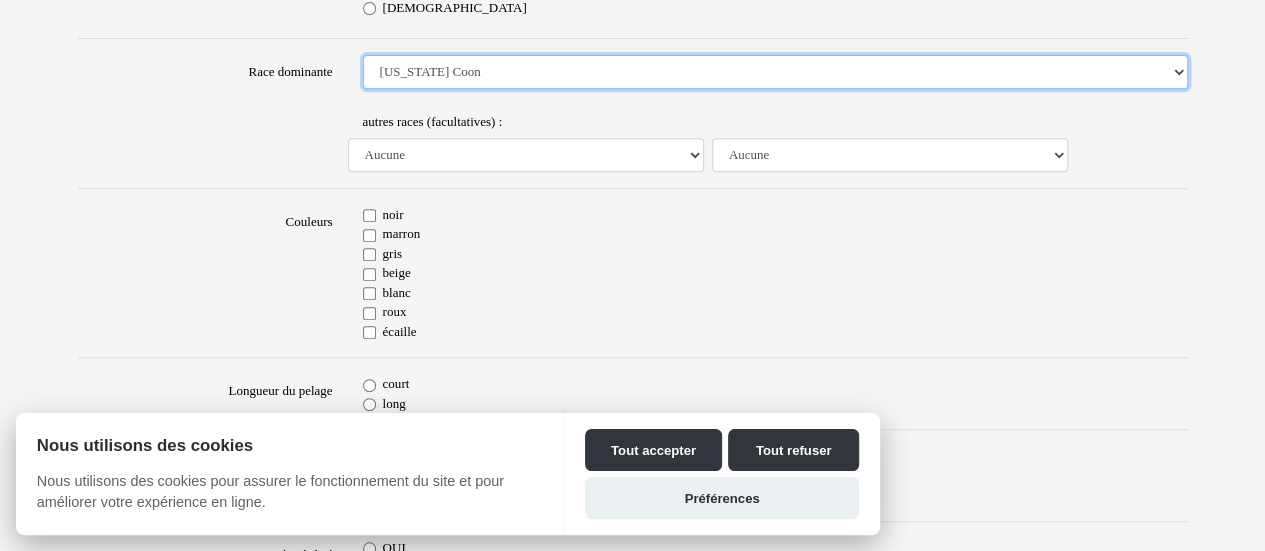 scroll, scrollTop: 400, scrollLeft: 0, axis: vertical 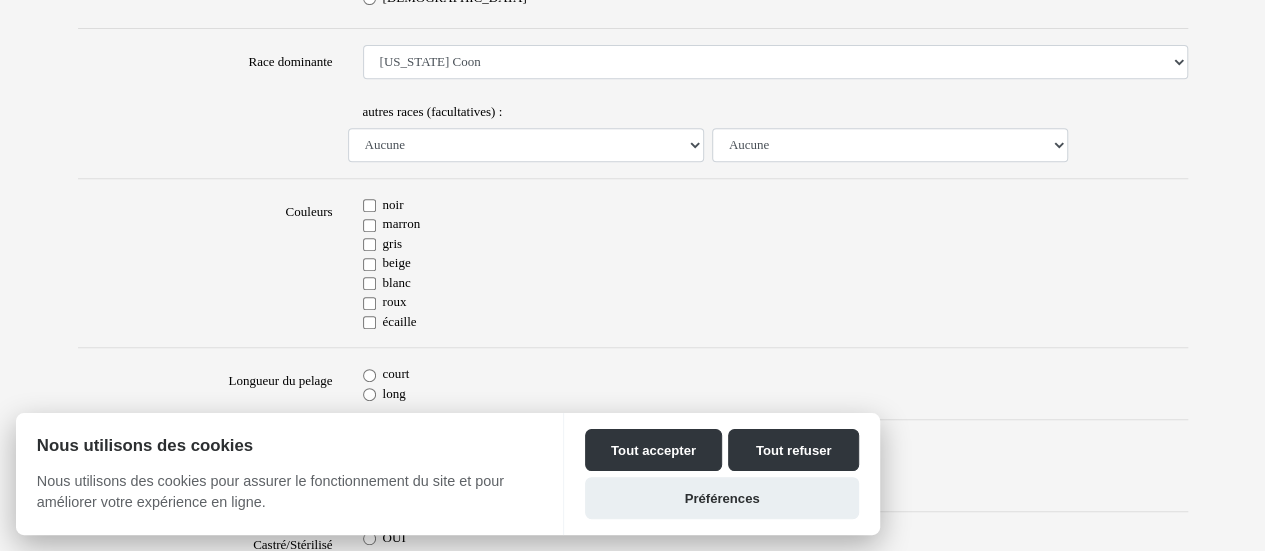 click on "marron" at bounding box center (775, 224) 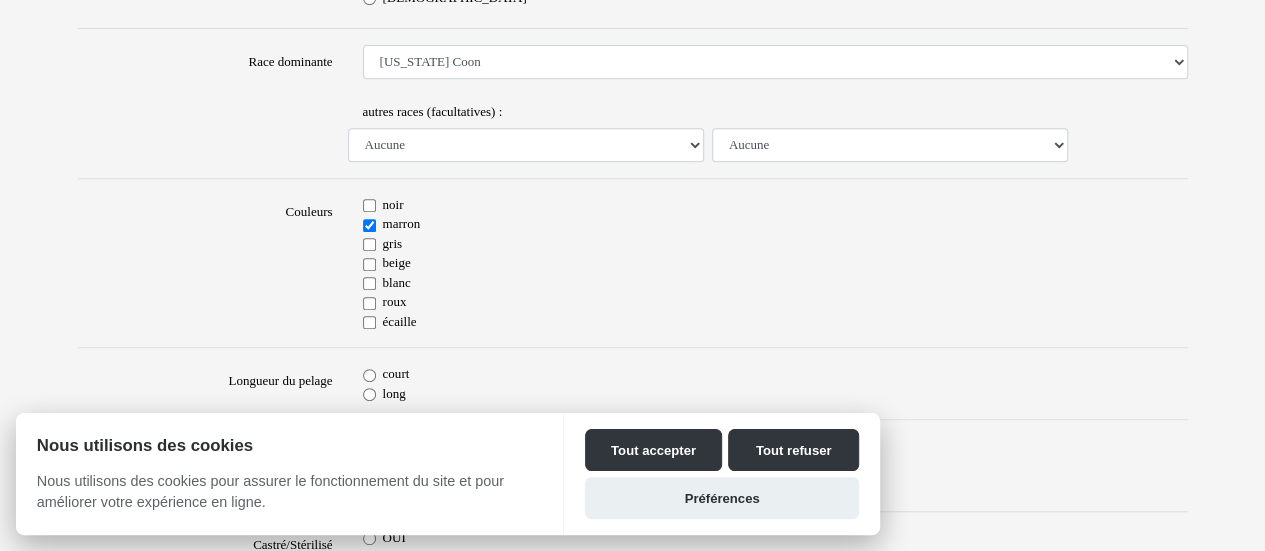 click on "long" at bounding box center (369, 394) 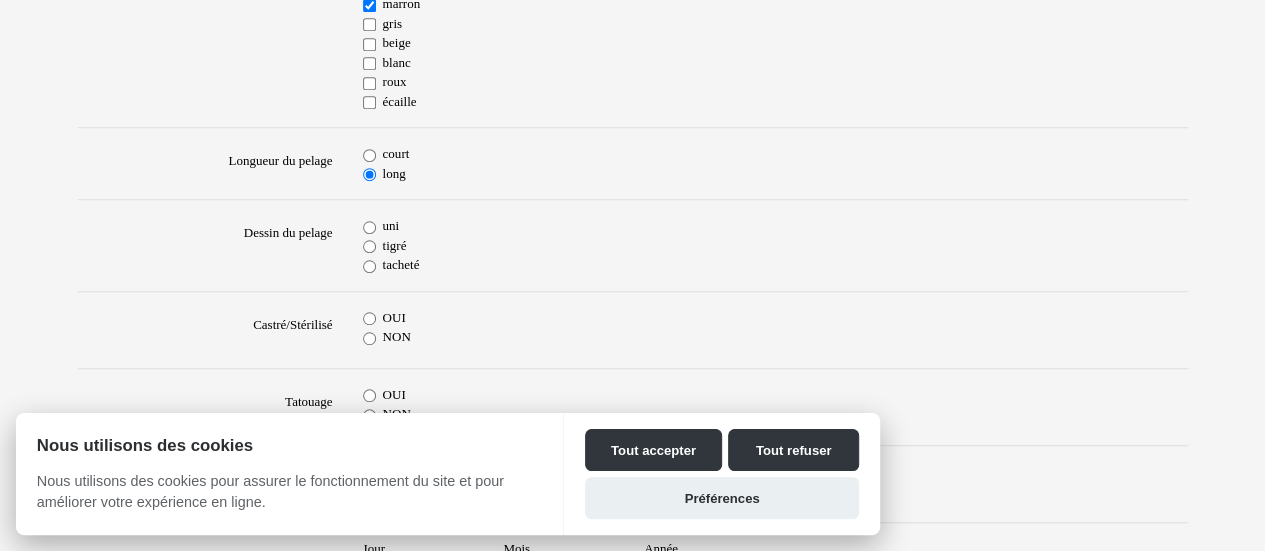 scroll, scrollTop: 622, scrollLeft: 0, axis: vertical 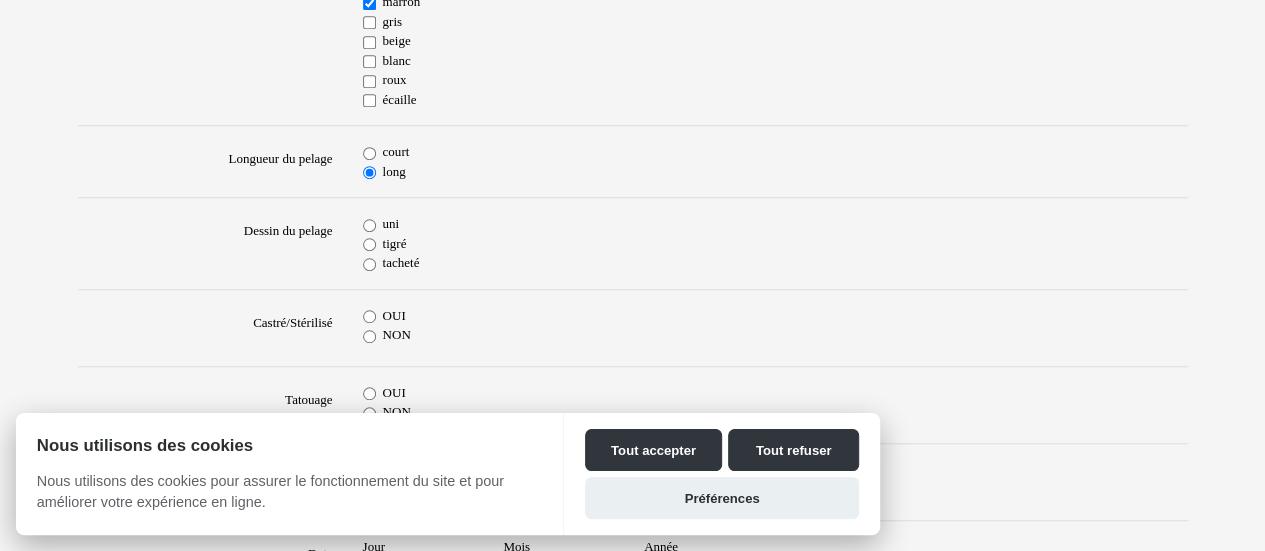click on "uni" at bounding box center (369, 225) 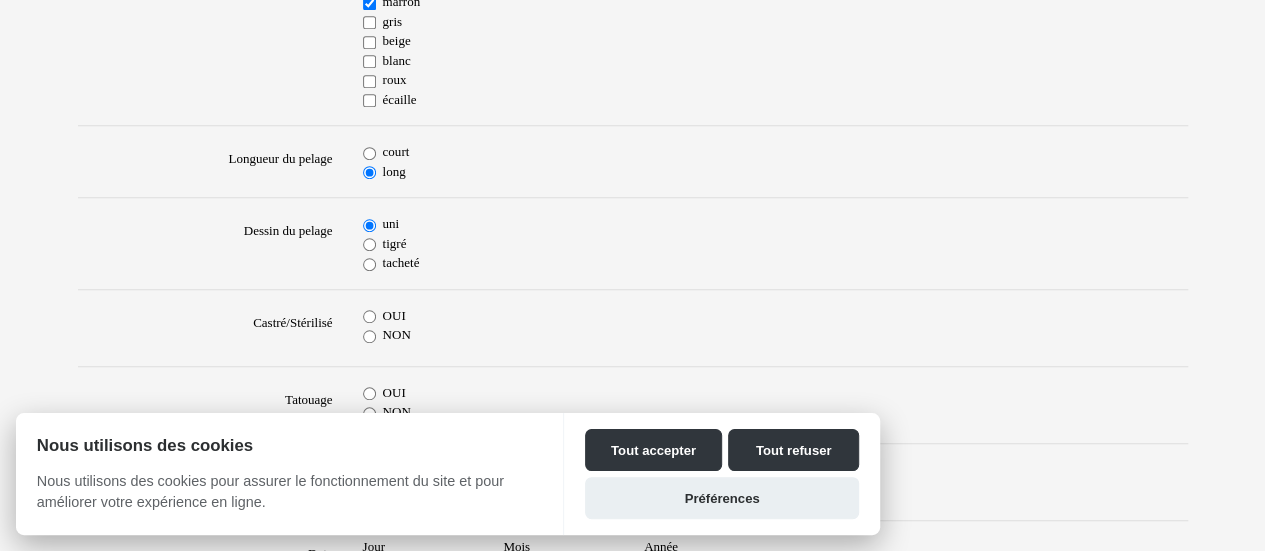 click on "OUI" at bounding box center (369, 316) 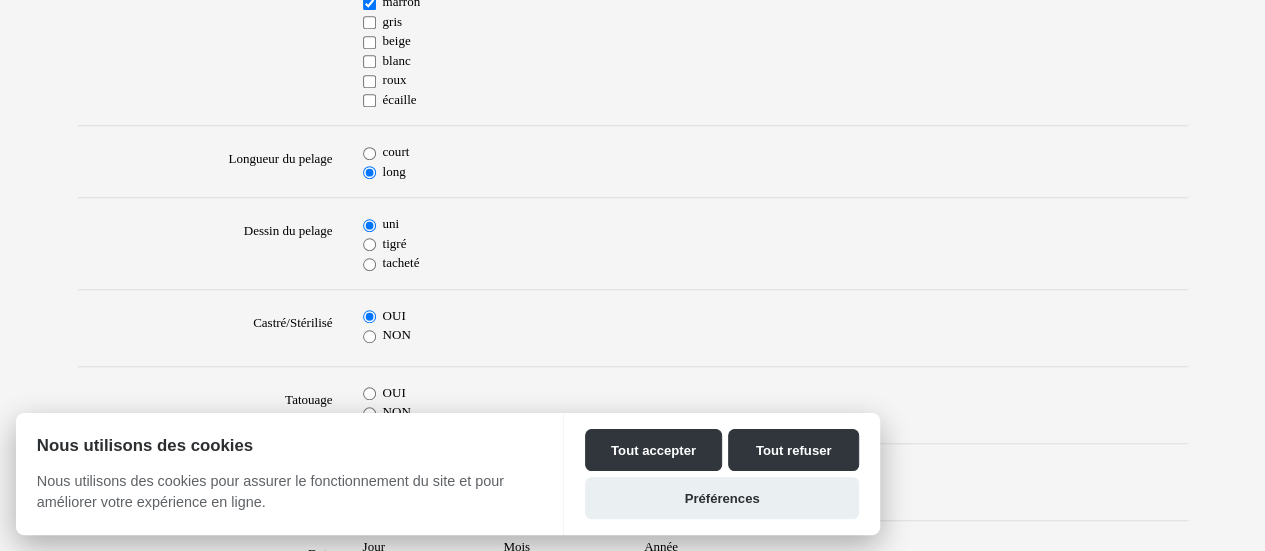click on "OUI" at bounding box center (369, 393) 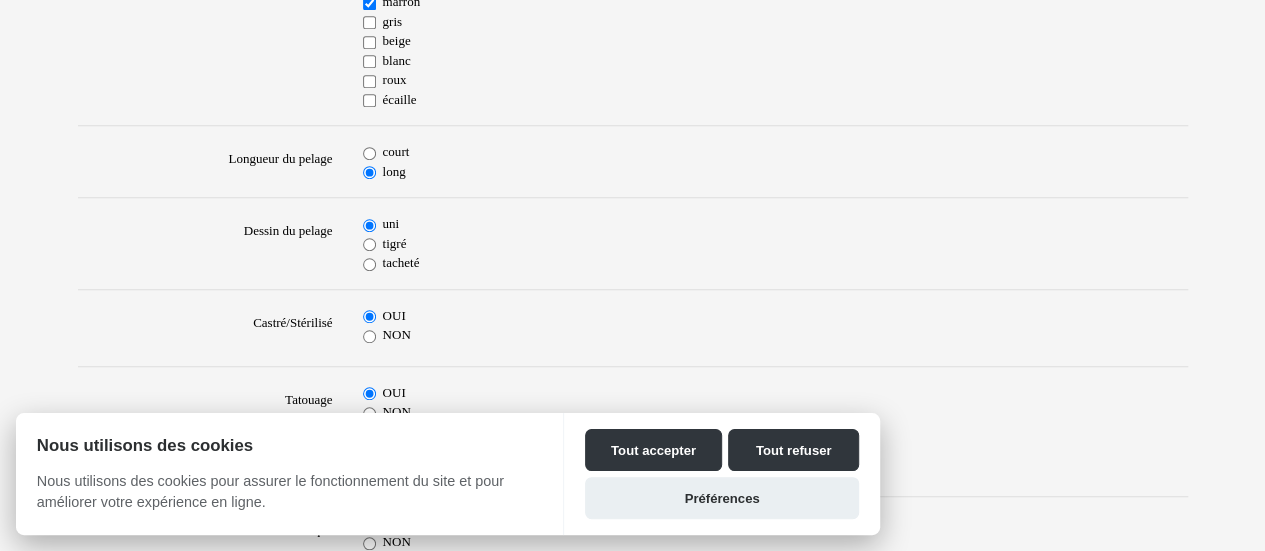 click on "NON" at bounding box center (369, 413) 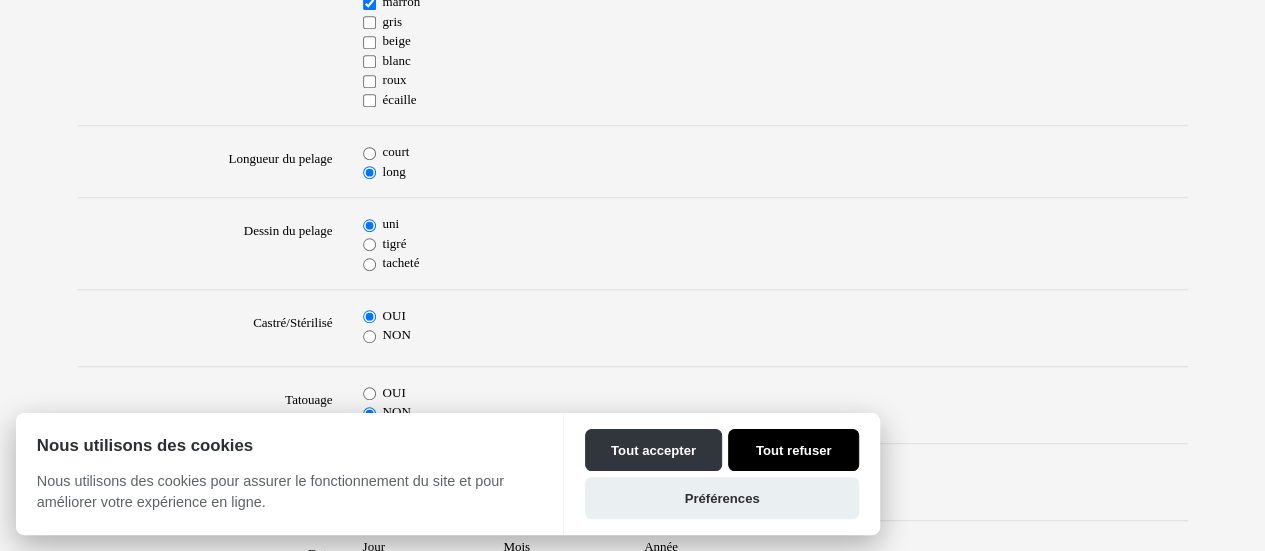 click on "Tout refuser" at bounding box center (793, 450) 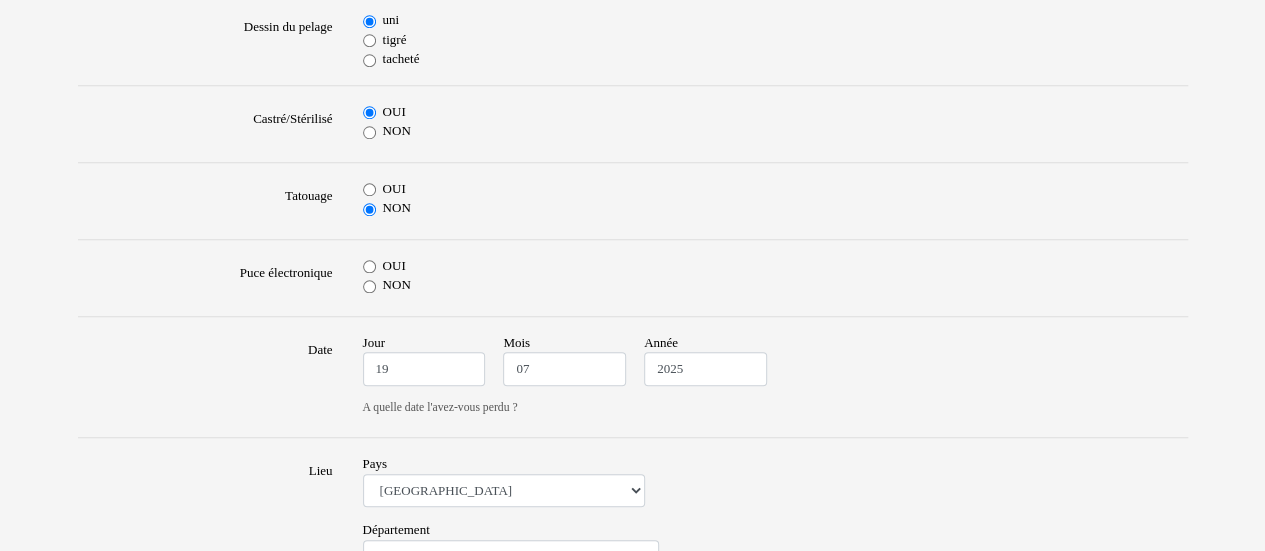 scroll, scrollTop: 829, scrollLeft: 0, axis: vertical 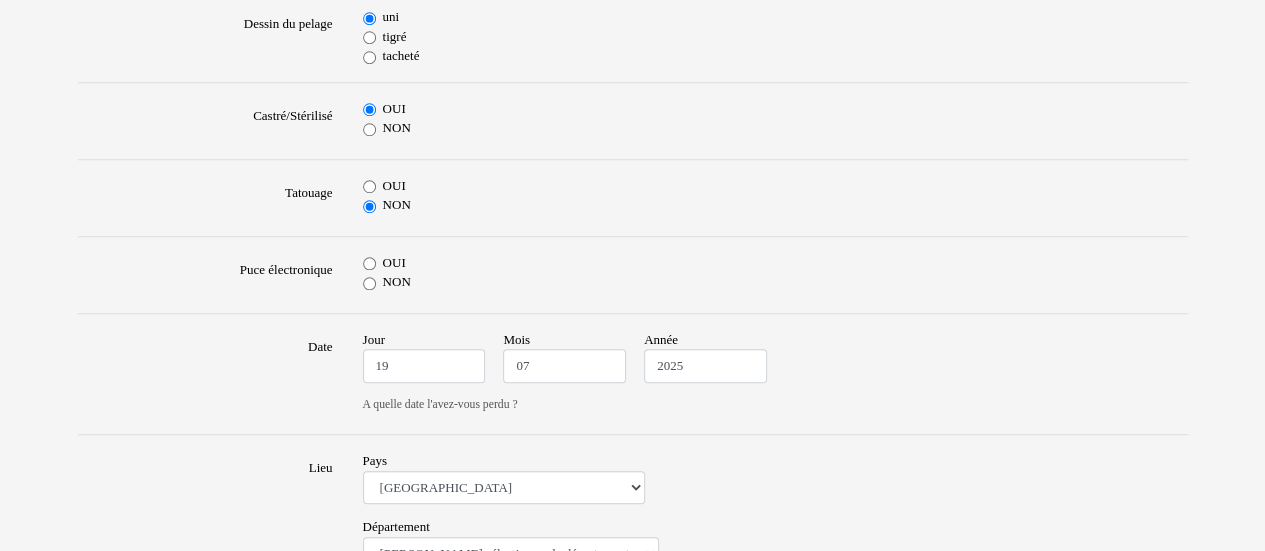 click on "OUI" at bounding box center [369, 263] 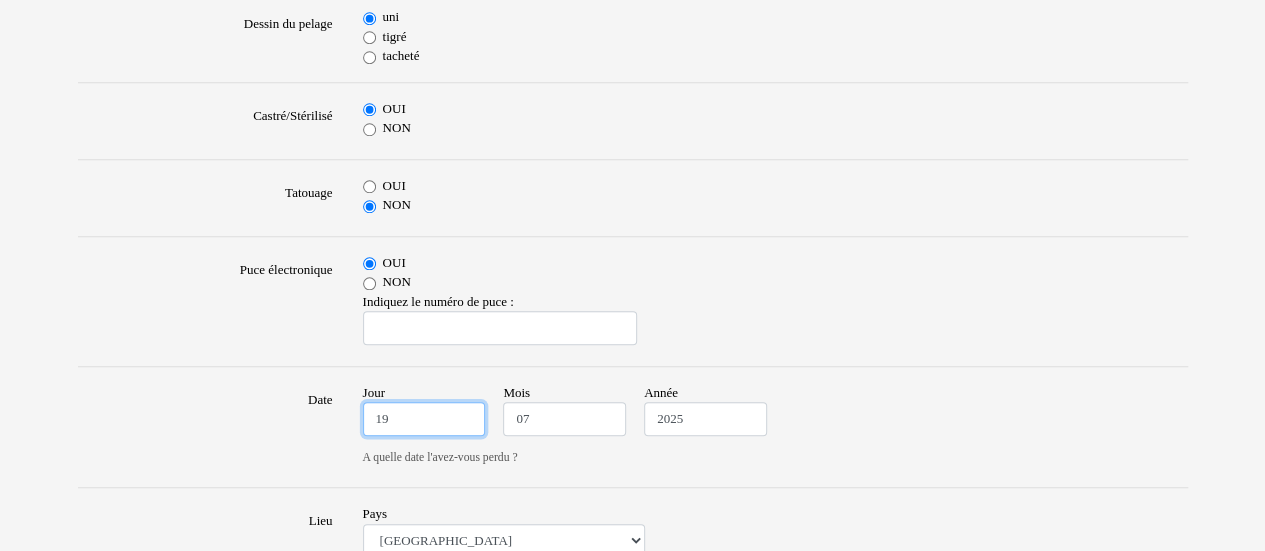 click on "19" at bounding box center (424, 419) 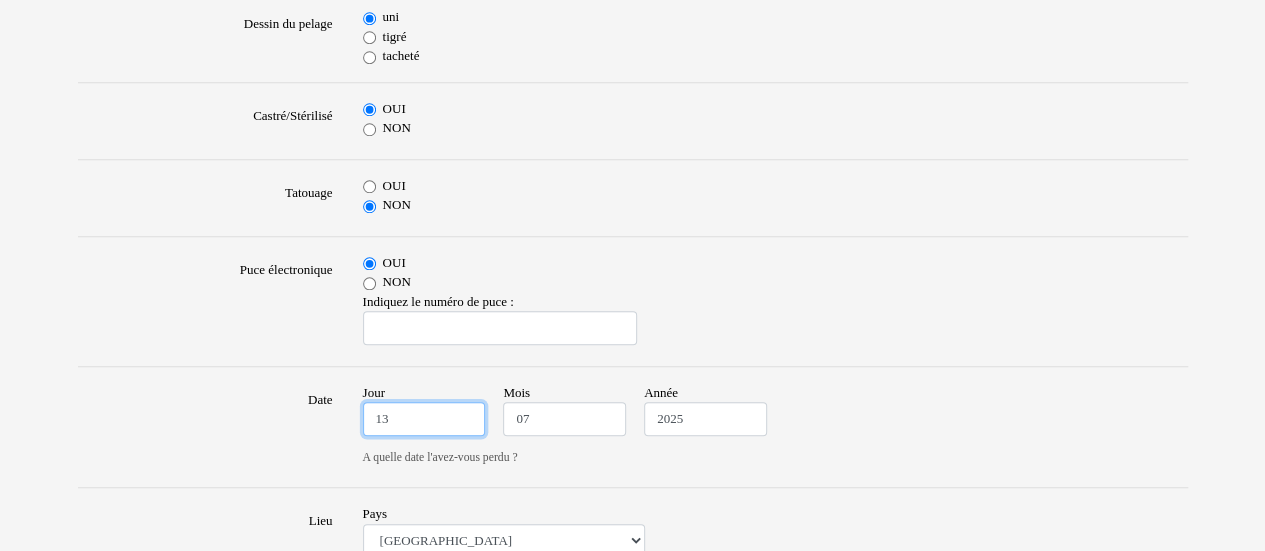 type on "13" 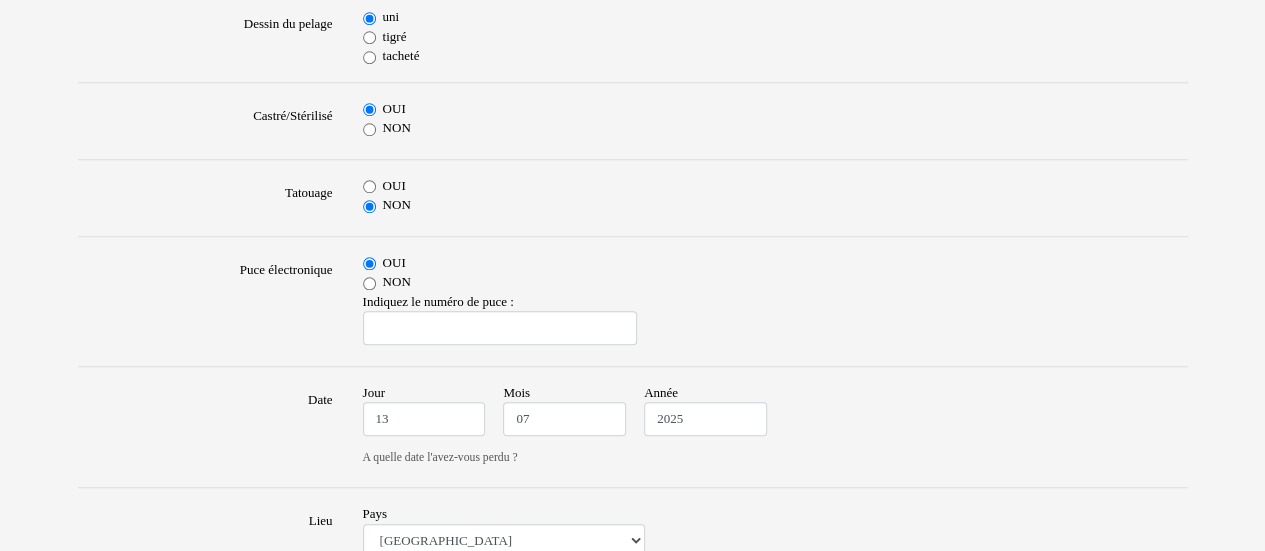 click on "Nouvelle annonce de chat perdu
Chaque seconde compte ⏱️
Déposez une annonce visible immédiatement et bénéficiez de notre réseau pour maximiser vos chances de le retrouver.
817
chats retrouvés cette semaine.  Retrouvons le vôtre aussi vite que possible !
Nom de votre chat
TOTH'M Des Splendid'Coons
Sexe
Mâle
Femelle
Race dominante
Aucune race particulière (croisé)
Abyssin Américain à poil dur American Bobtail American Shorthair Angora Turc Balinais Bengal Bleu Russe Bombay British Shorthair Burmese Chartreux Chat de gouttière Chat des bois Norvégiens Chat du Sri Lanka Chat sacré de Birmanie Commun Cornish rex Devon rex Européen Exotic Shorthair Himalayan Korat Maine Coon Mandarin Norvégien Ocicat" at bounding box center [632, 205] 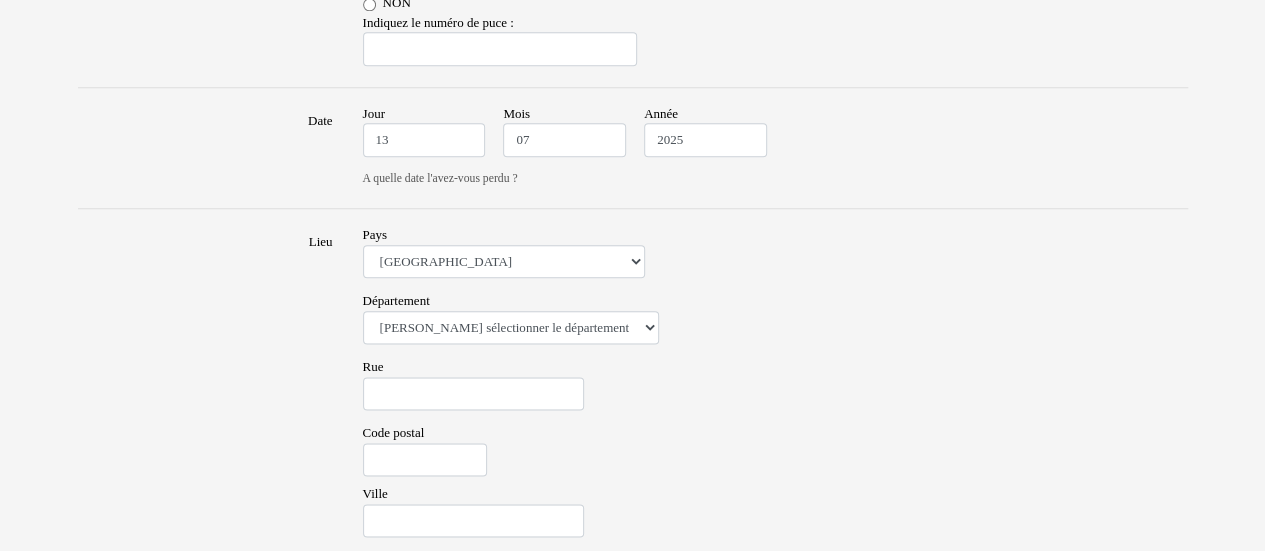 scroll, scrollTop: 1110, scrollLeft: 0, axis: vertical 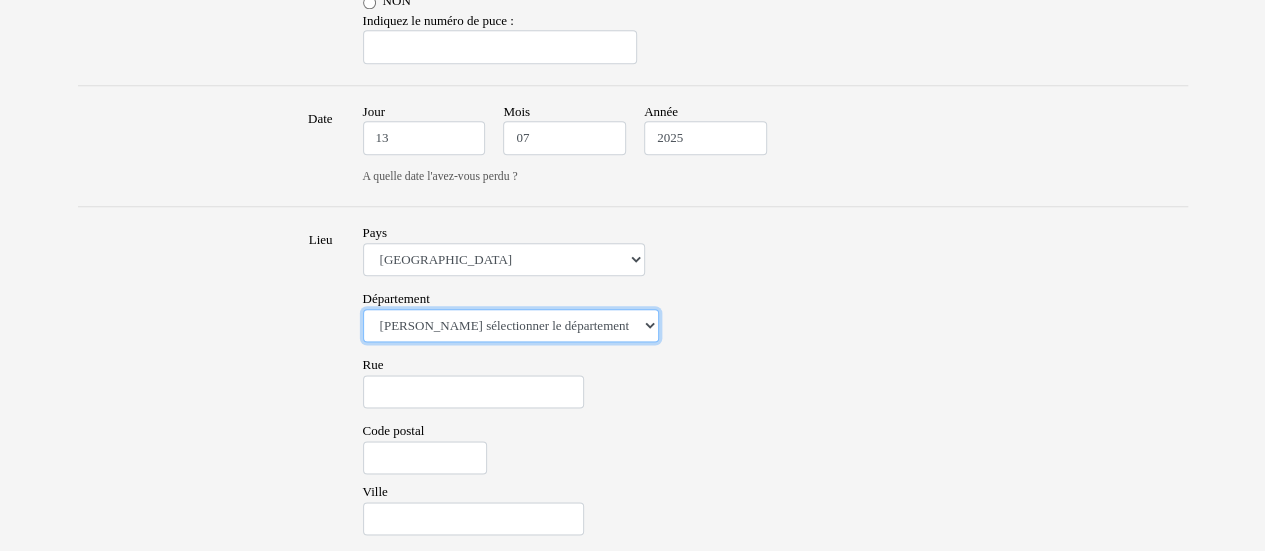 click on "Veuillez sélectionner le département 01 - Ain 02 - Aisne 03 - Allier 04 - Alpes de Hautes-Provence 05 - Hautes-Alpes 06 - Alpes-Maritimes 07 - Ardèche 08 - Ardennes 09 - Ariege 10 - Aube 11 - Aude 12 - Aveyron 13 - Bouches-Du-Rhône 14 - Calvados 15 - Cantal 16 - Charente 17 - Charente-Maritime 18 - Cher 19 - Correze 20 - Corse 21 - Cote-d'Or 22 - Côtes d'Armor 23 - Creuse 24 - Dordogne 25 - Doubs 26 - Drôme 27 - Eure 28 - Eure-et-Loir 29 - Finistere 30 - Gard 31 - Haute-Garonne 32 - Gers 33 - Gironde 34 - Hérault 35 - Ille-et-Vilaine 36 - Indre 37 - Indre-et-Loire 38 - Isère 39 - Jura 40 - Landes 41 - Loir-et-Cher 42 - Loire 43 - Haute-Loire 44 - Loire-Atlantique 45 - Loiret 46 - Lot 47 - Lot-et-Garonne 48 - Lozère 49 - Maine-et-Loire 50 - Manche 51 - Marne 52 - Haute-Marne 53 - Mayenne 54 - Meurthe-et-Moselle 55 - Meuse 56 - Morbihan 57 - Moselle 58 - Nièvre 59 - Nord 60 - Oise 61 - Orne 62 - Pas-de-Calais 63 - Puy-de-Dôme 64 - Pyrénées-Atlantiques 65 - Hautes-Pyrénées 67 - Bas-Rhin 75 - Paris" at bounding box center (511, 326) 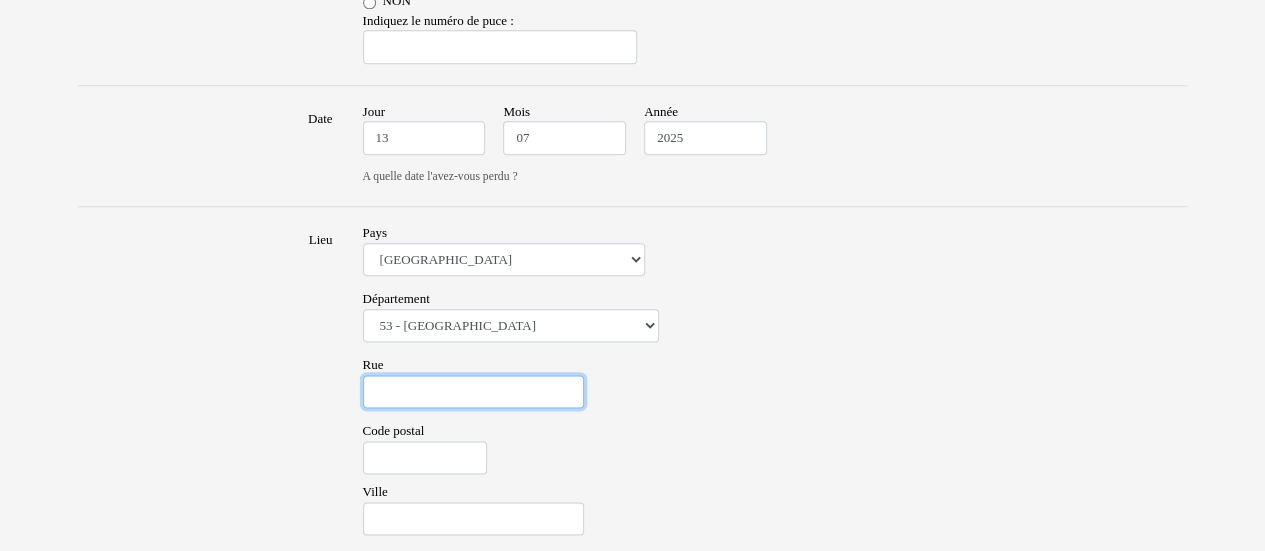 click on "Rue" at bounding box center (473, 392) 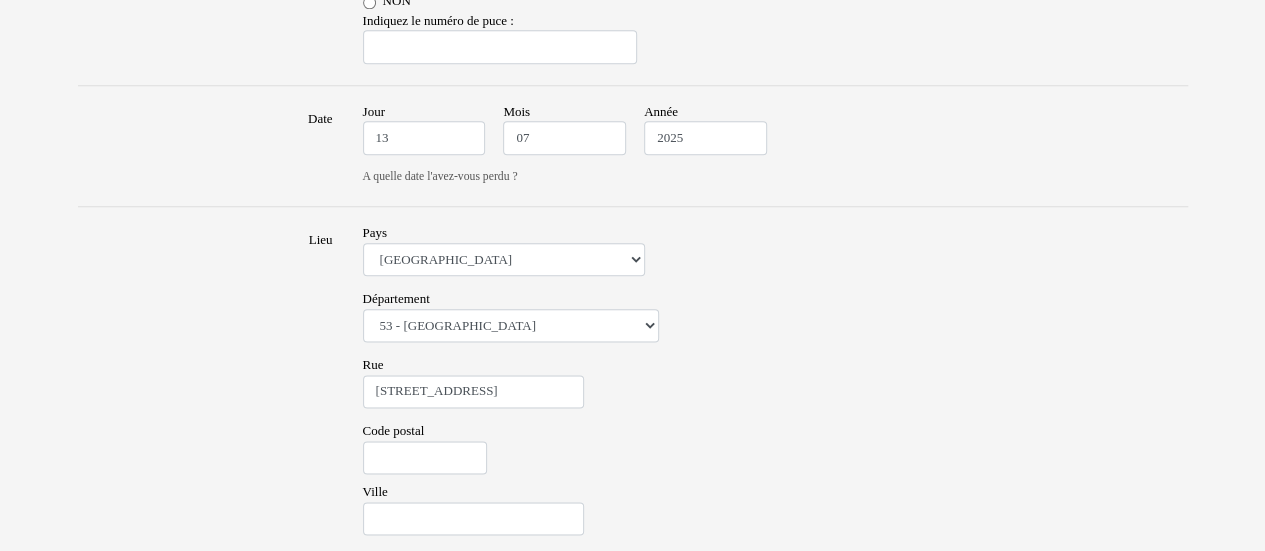 type on "53500" 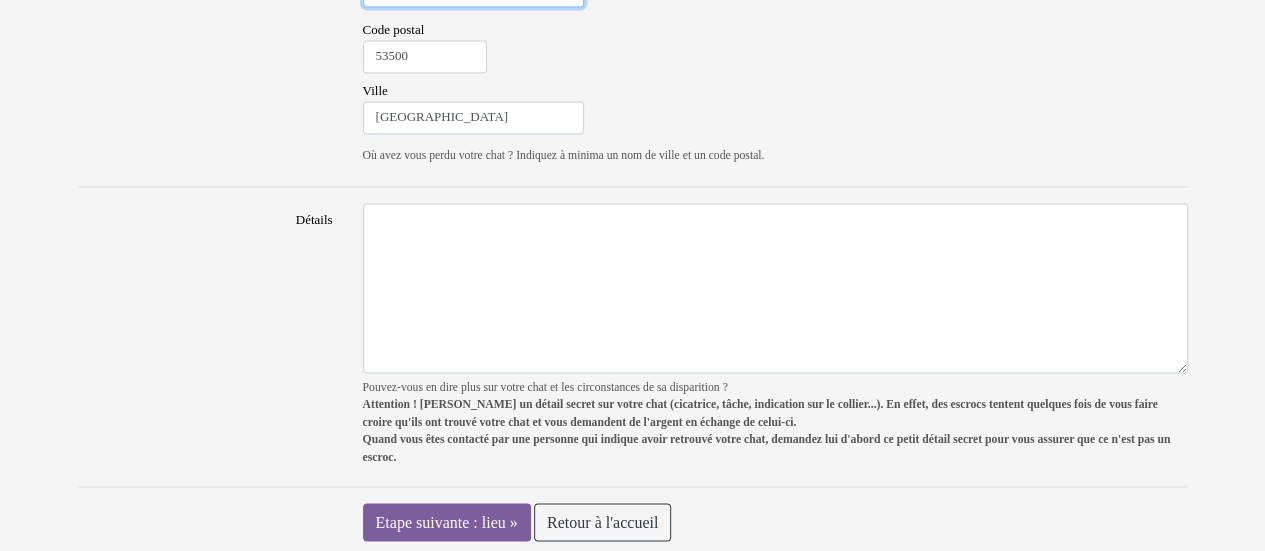 scroll, scrollTop: 1510, scrollLeft: 0, axis: vertical 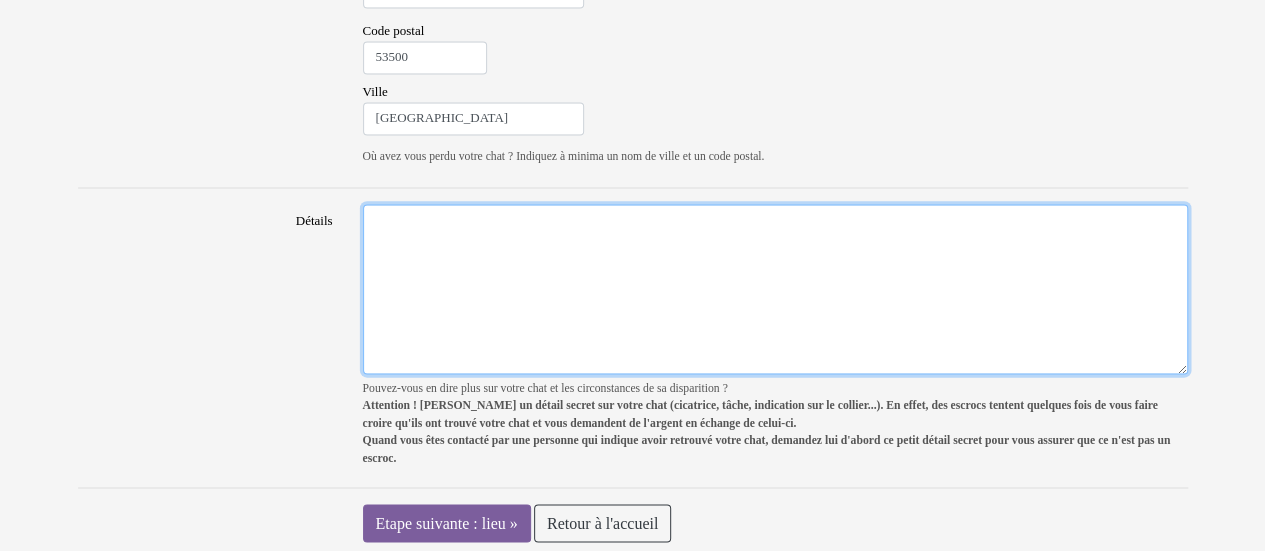 click on "Détails" at bounding box center [775, 289] 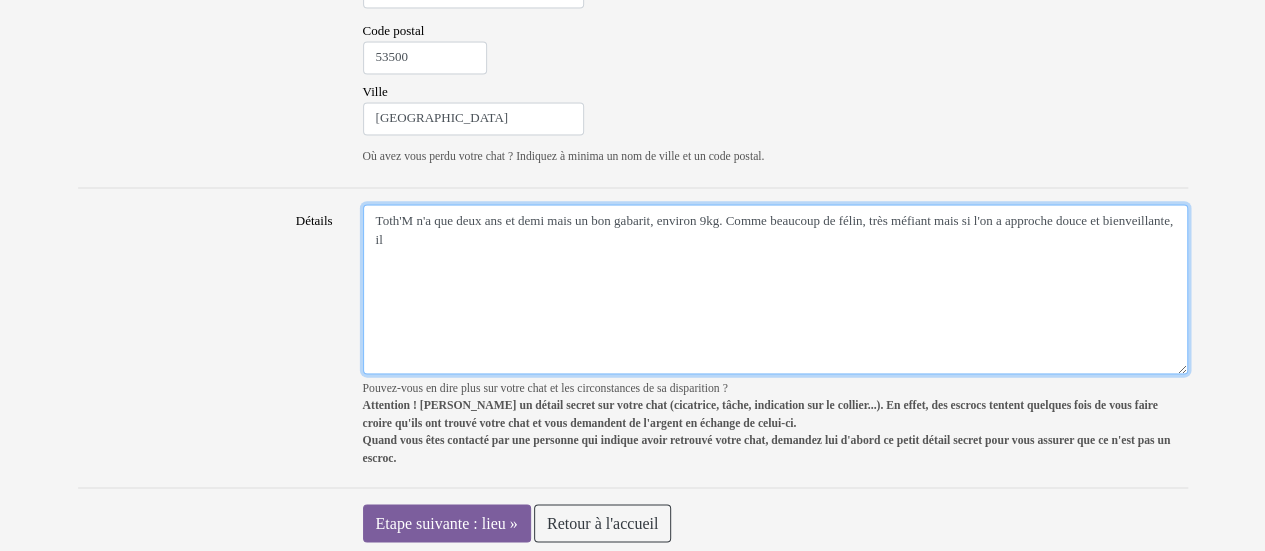 click on "Toth'M n'a que deux ans et demi mais un bon gabarit, environ 9kg. Comme beaucoup de félin, très méfiant mais si l'on a approche douce et bienveillante, il" at bounding box center (775, 289) 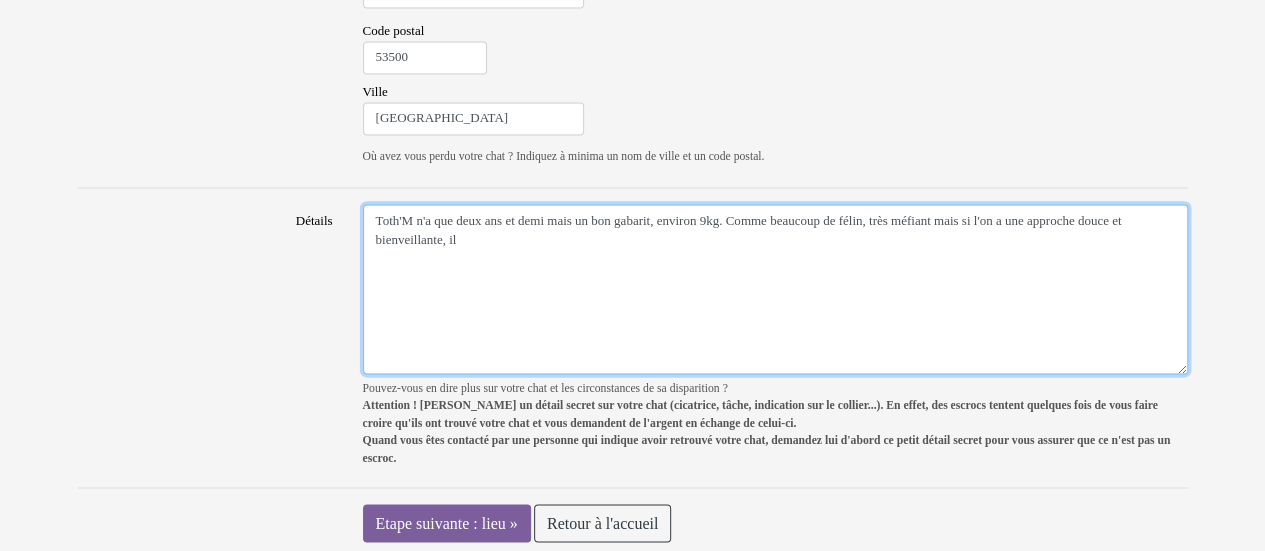 click on "Toth'M n'a que deux ans et demi mais un bon gabarit, environ 9kg. Comme beaucoup de félin, très méfiant mais si l'on a une approche douce et bienveillante, il" at bounding box center (775, 289) 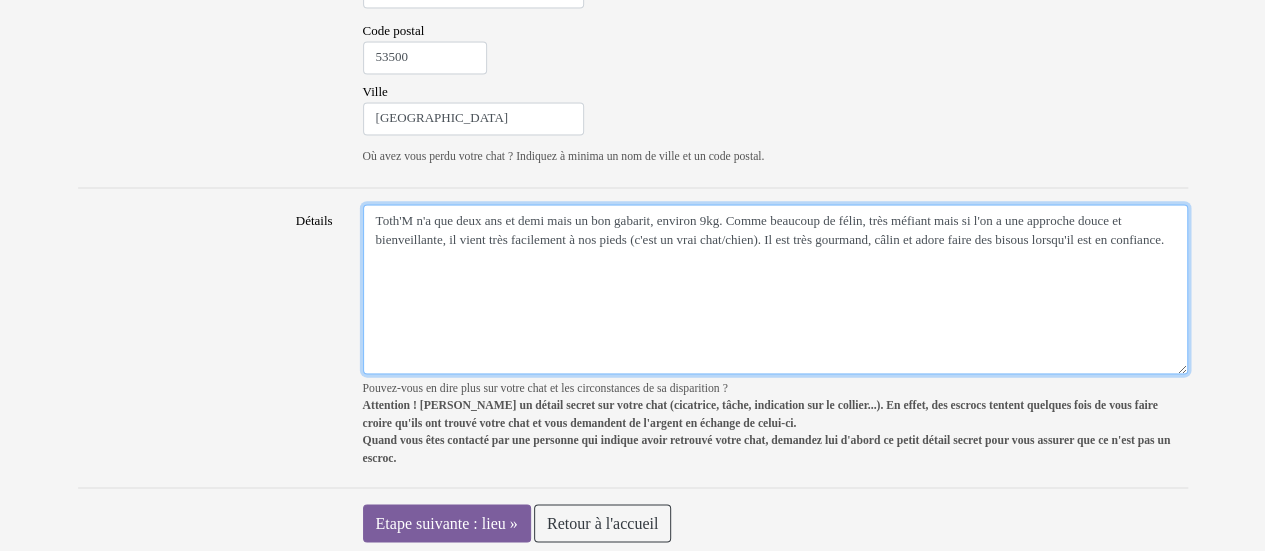 click on "Toth'M n'a que deux ans et demi mais un bon gabarit, environ 9kg. Comme beaucoup de félin, très méfiant mais si l'on a une approche douce et bienveillante, il vient très facilement à nos pieds (c'est un vrai chat/chien). Il est très gourmand, câlin et adore faire des bisous lorsqu'il est en confiance." at bounding box center (775, 289) 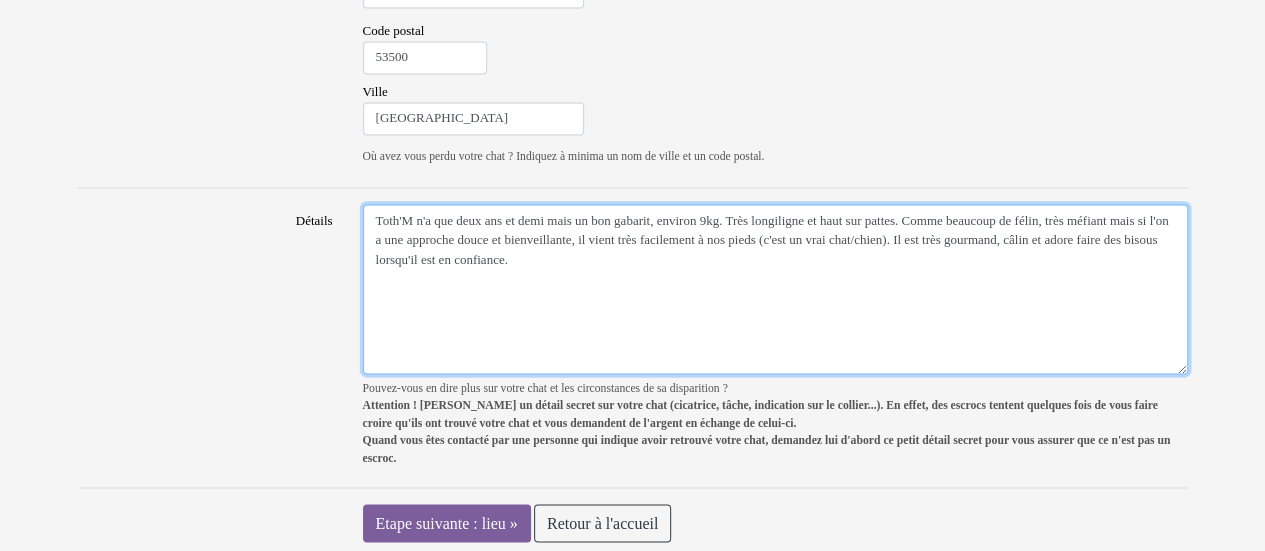 drag, startPoint x: 431, startPoint y: 236, endPoint x: 432, endPoint y: 222, distance: 14.035668 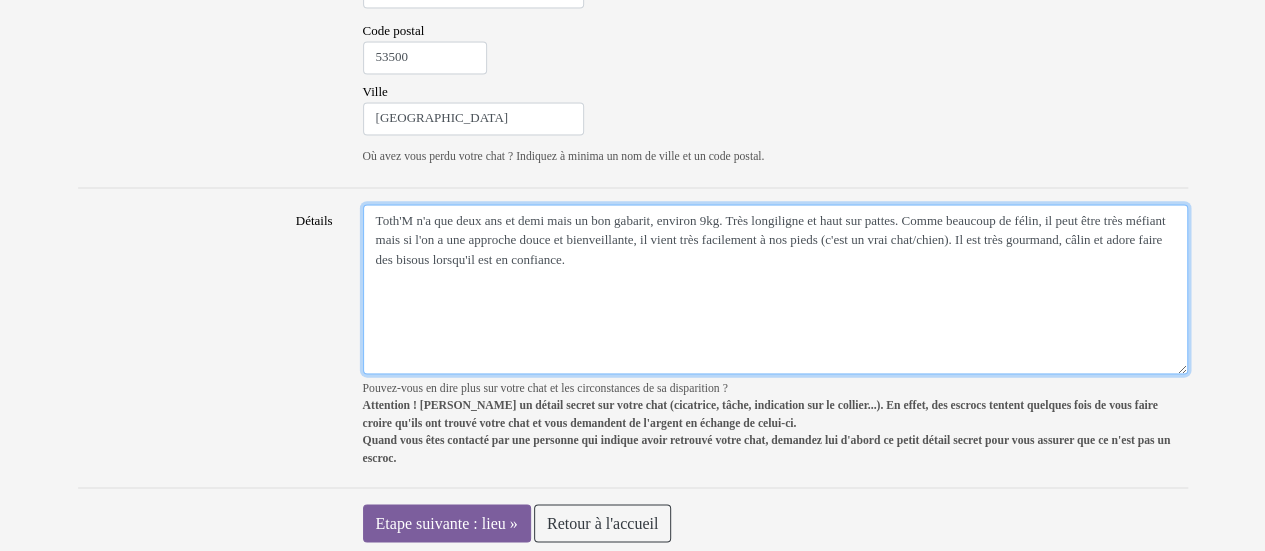 click on "Toth'M n'a que deux ans et demi mais un bon gabarit, environ 9kg. Très longiligne et haut sur pattes. Comme beaucoup de félin, il peut être très méfiant mais si l'on a une approche douce et bienveillante, il vient très facilement à nos pieds (c'est un vrai chat/chien). Il est très gourmand, câlin et adore faire des bisous lorsqu'il est en confiance." at bounding box center (775, 289) 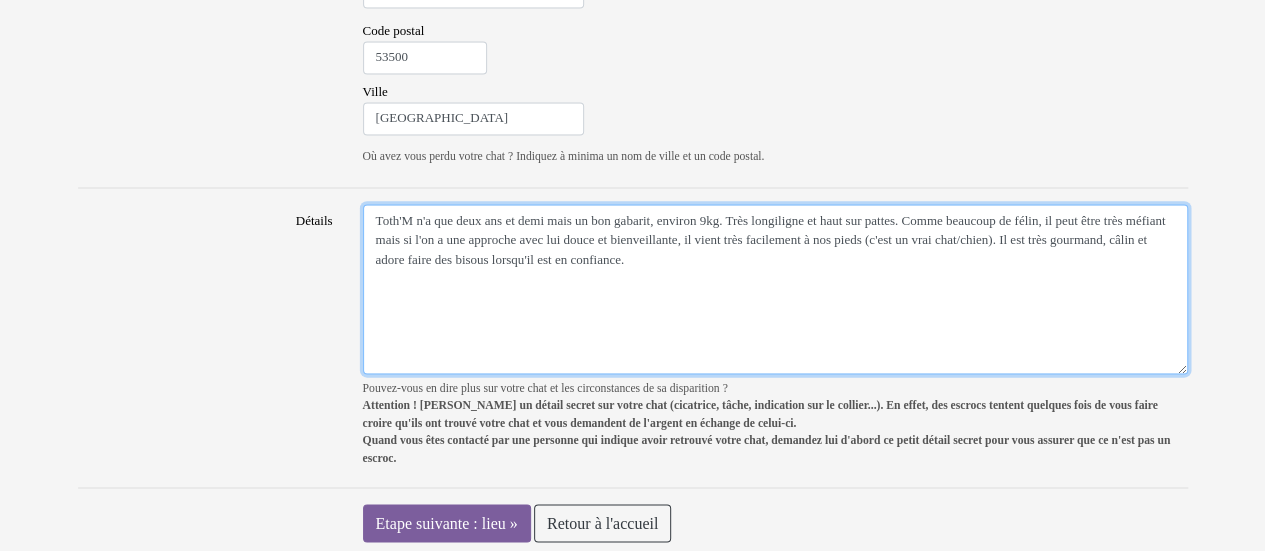click on "Toth'M n'a que deux ans et demi mais un bon gabarit, environ 9kg. Très longiligne et haut sur pattes. Comme beaucoup de félin, il peut être très méfiant mais si l'on a une approche avec lui douce et bienveillante, il vient très facilement à nos pieds (c'est un vrai chat/chien). Il est très gourmand, câlin et adore faire des bisous lorsqu'il est en confiance." at bounding box center (775, 289) 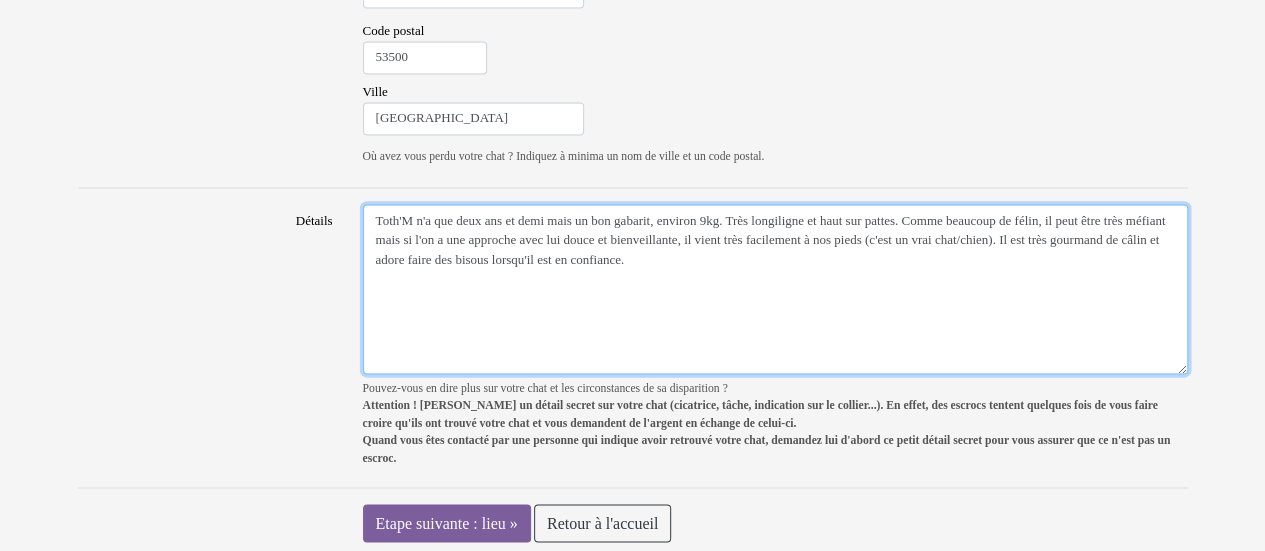 click on "Toth'M n'a que deux ans et demi mais un bon gabarit, environ 9kg. Très longiligne et haut sur pattes. Comme beaucoup de félin, il peut être très méfiant mais si l'on a une approche avec lui douce et bienveillante, il vient très facilement à nos pieds (c'est un vrai chat/chien). Il est très gourmand de câlin et adore faire des bisous lorsqu'il est en confiance." at bounding box center (775, 289) 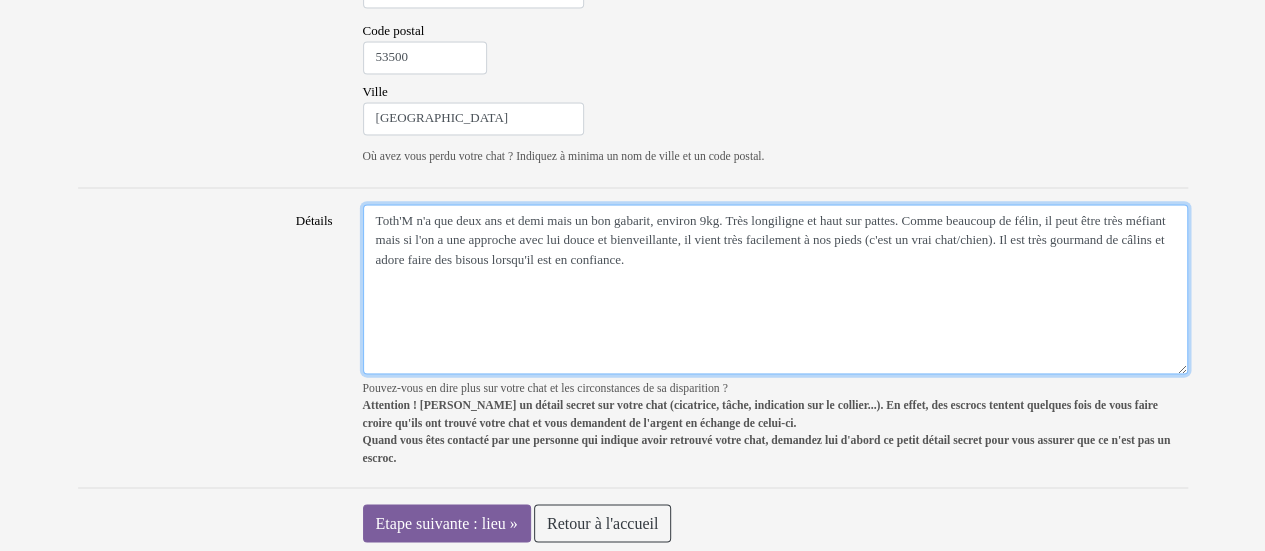 click on "Toth'M n'a que deux ans et demi mais un bon gabarit, environ 9kg. Très longiligne et haut sur pattes. Comme beaucoup de félin, il peut être très méfiant mais si l'on a une approche avec lui douce et bienveillante, il vient très facilement à nos pieds (c'est un vrai chat/chien). Il est très gourmand de câlins et adore faire des bisous lorsqu'il est en confiance." at bounding box center (775, 289) 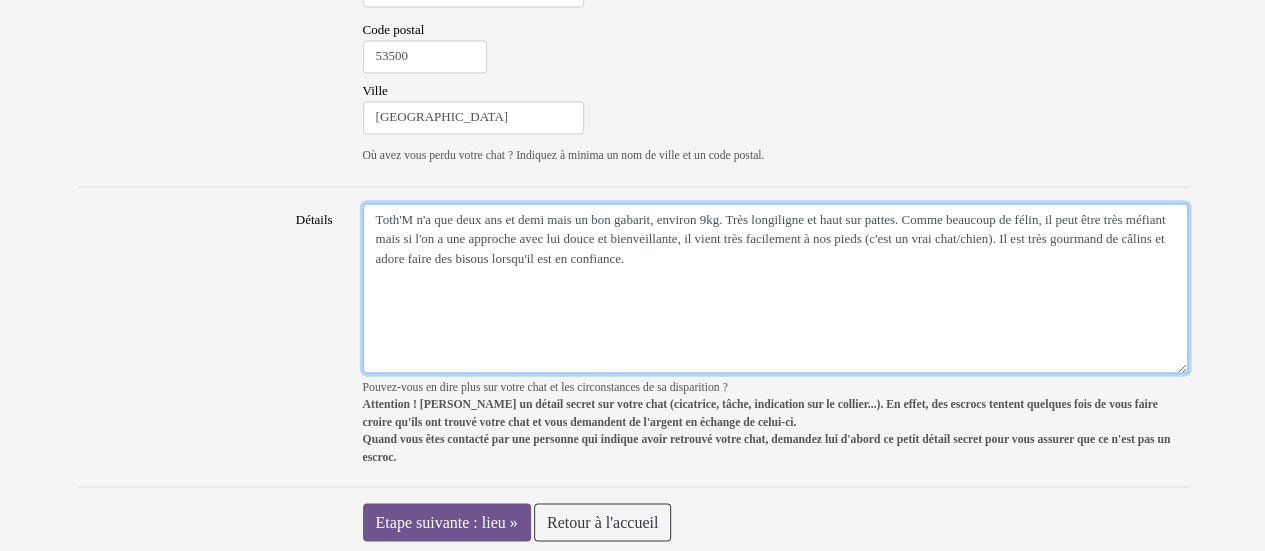 type on "Toth'M n'a que deux ans et demi mais un bon gabarit, environ 9kg. Très longiligne et haut sur pattes. Comme beaucoup de félin, il peut être très méfiant mais si l'on a une approche avec lui douce et bienveillante, il vient très facilement à nos pieds (c'est un vrai chat/chien). Il est très gourmand de câlins et adore faire des bisous lorsqu'il est en confiance." 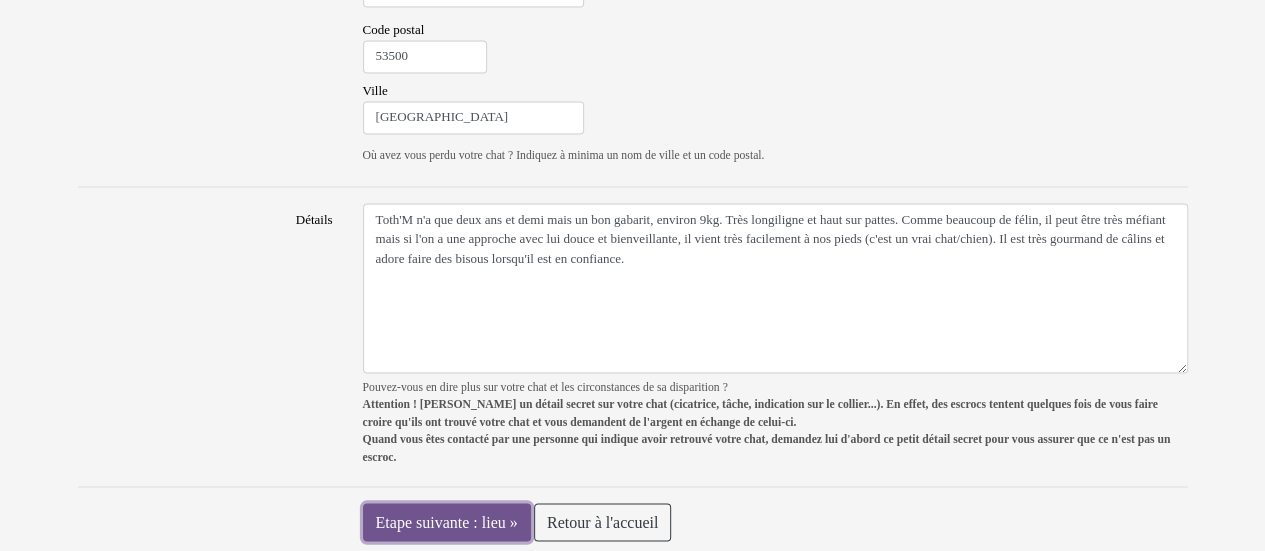 click on "Etape suivante : lieu »" at bounding box center (447, 522) 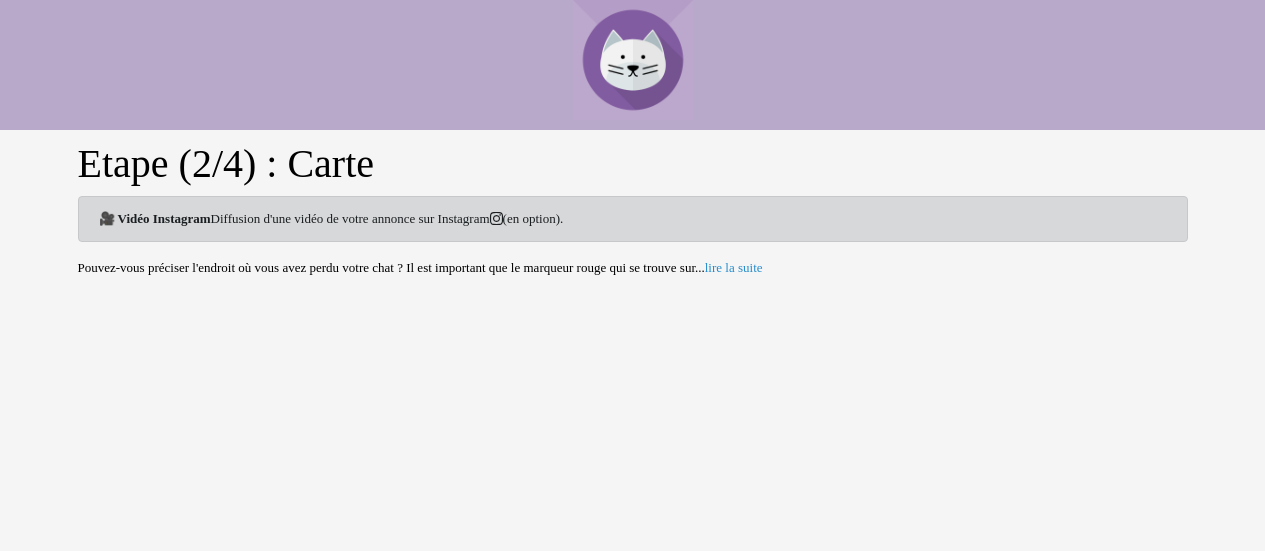 scroll, scrollTop: 0, scrollLeft: 0, axis: both 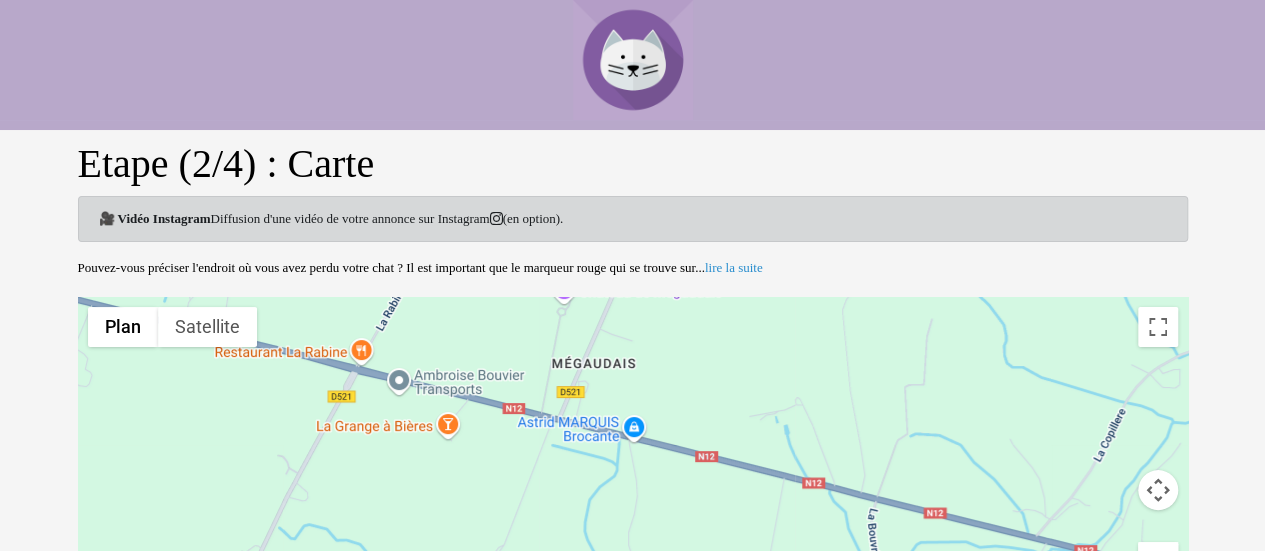 click on "Pour activer le glissement avec le clavier, appuyez sur Alt+Entrée. Une fois ce mode activé, utilisez les touches fléchées pour déplacer le repère. Pour valider le déplacement, appuyez sur Entrée. Pour annuler, appuyez sur Échap." at bounding box center [633, 472] 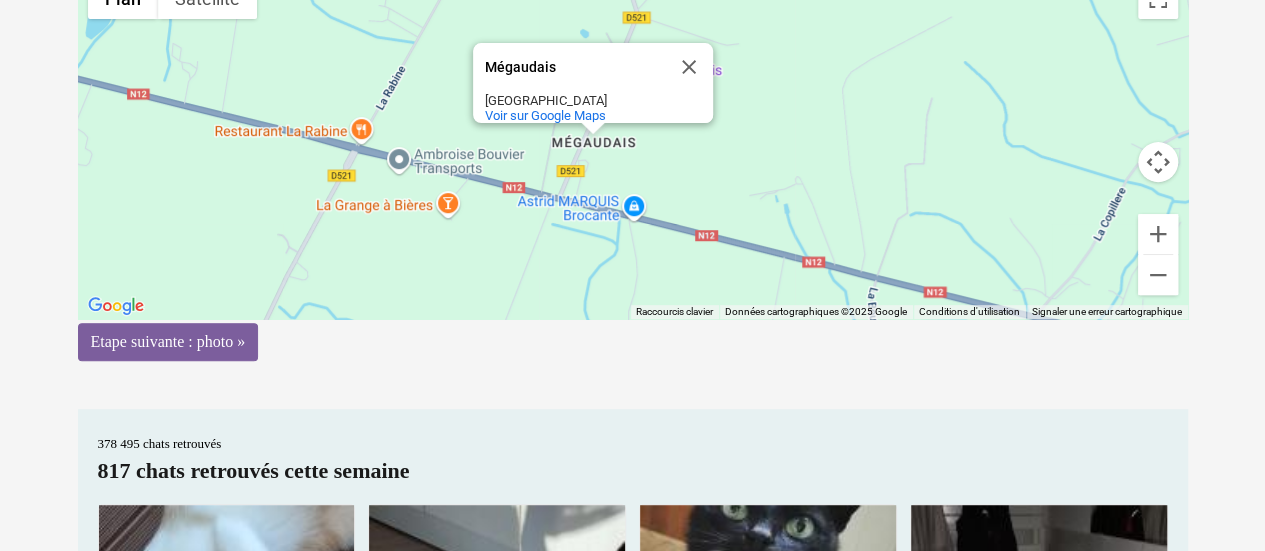 scroll, scrollTop: 324, scrollLeft: 0, axis: vertical 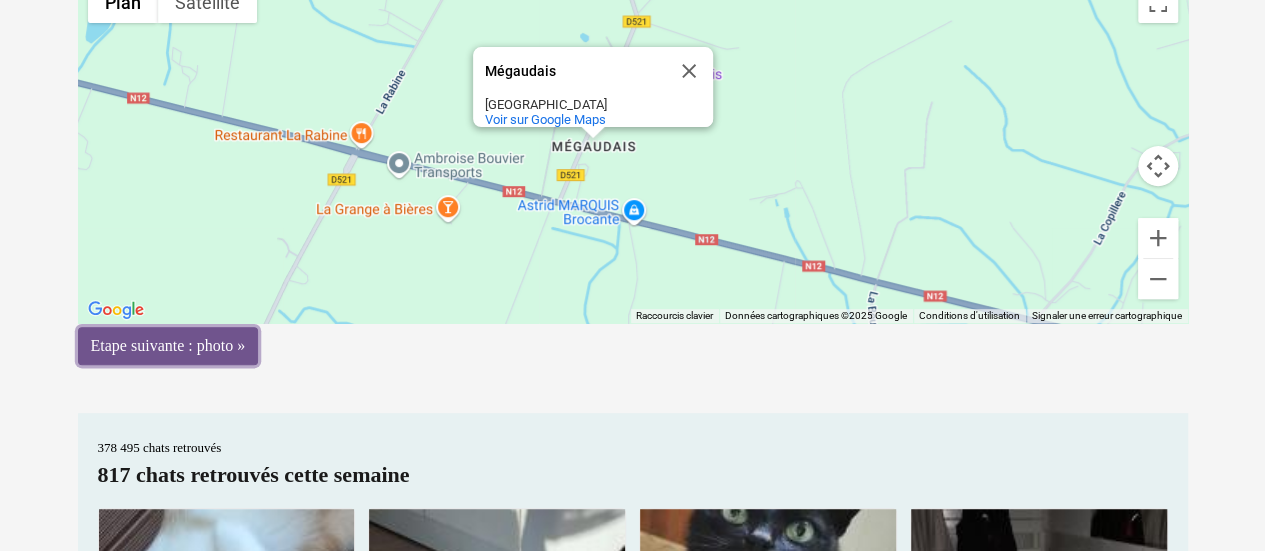 click on "Etape suivante : photo »" at bounding box center [168, 346] 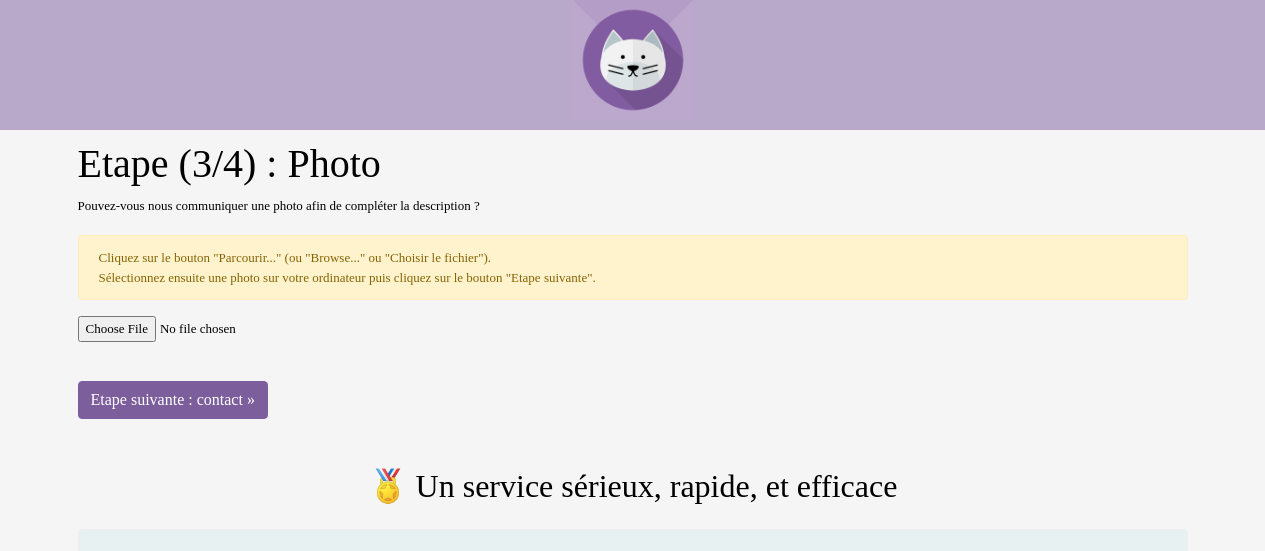 scroll, scrollTop: 0, scrollLeft: 0, axis: both 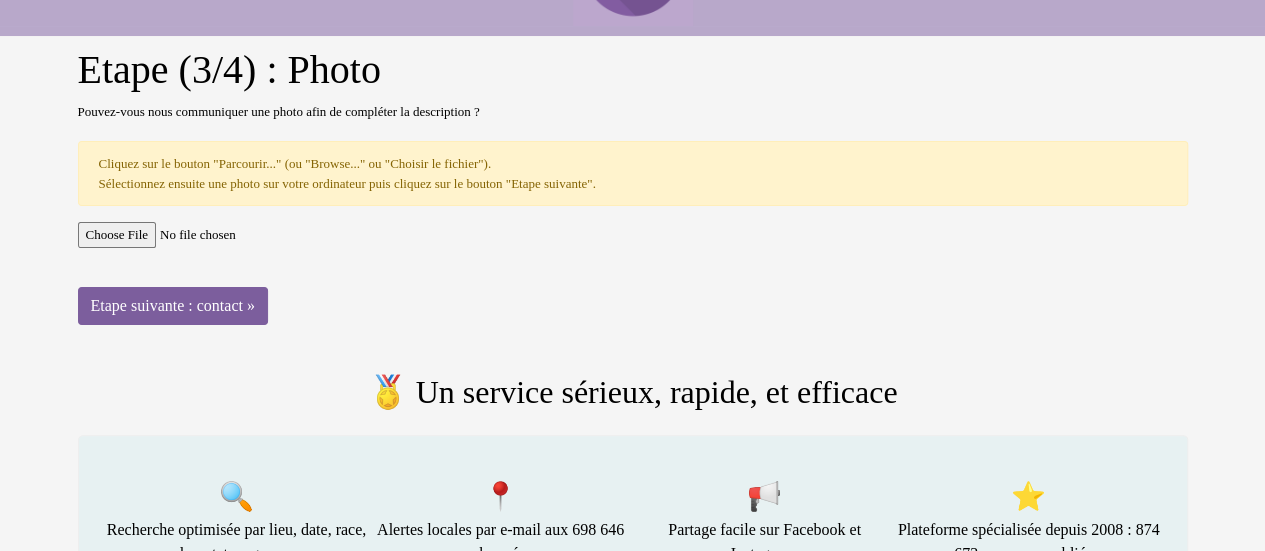 click at bounding box center (633, 235) 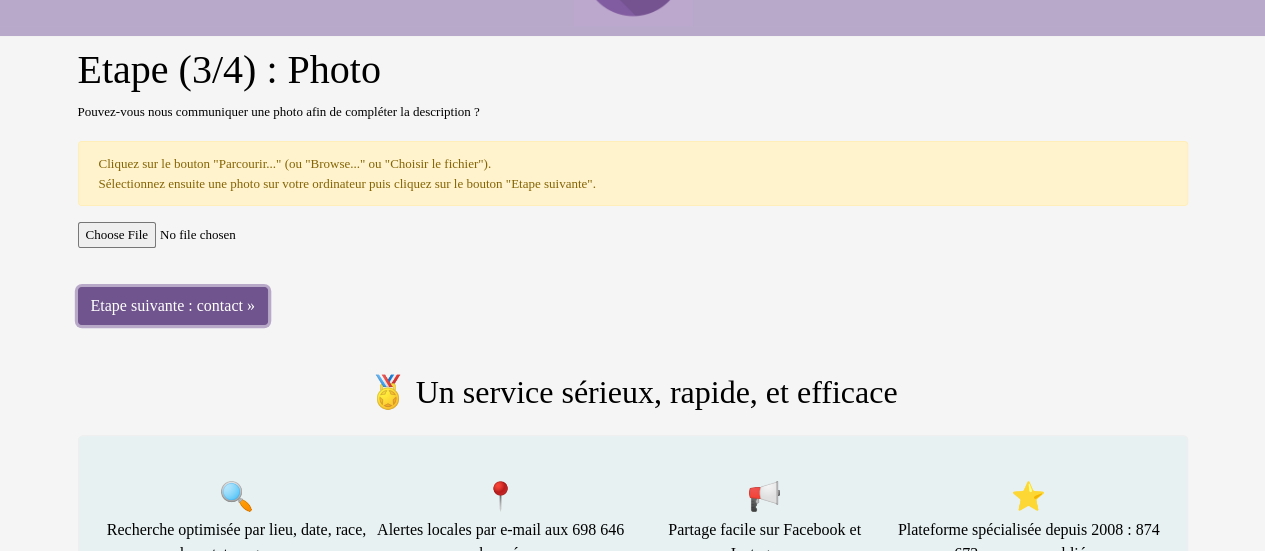 click on "Etape suivante : contact »" at bounding box center [173, 306] 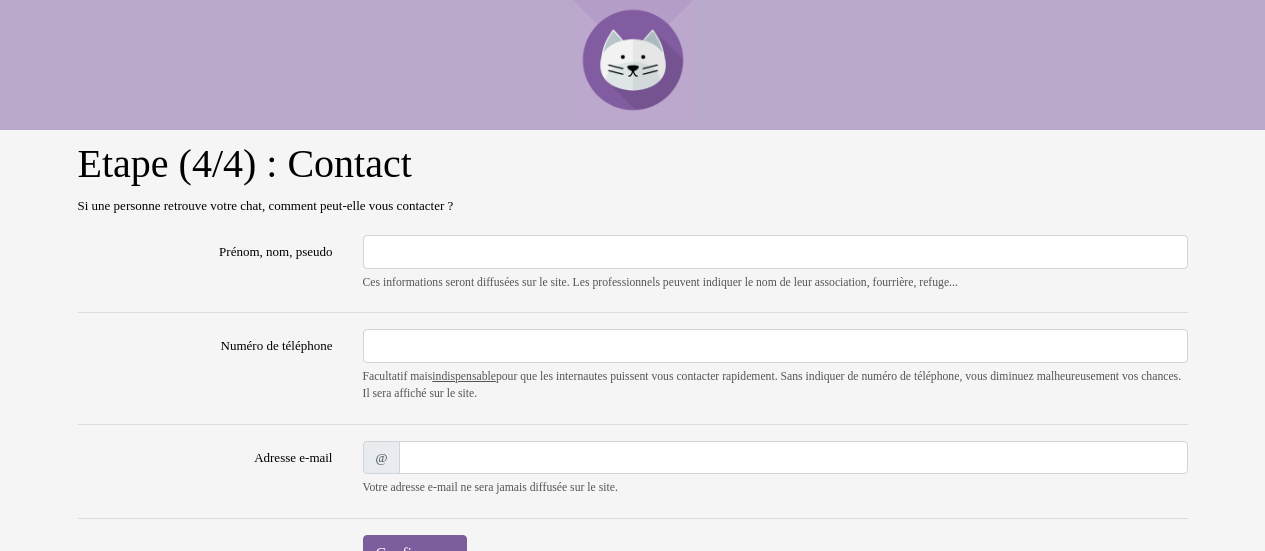 scroll, scrollTop: 0, scrollLeft: 0, axis: both 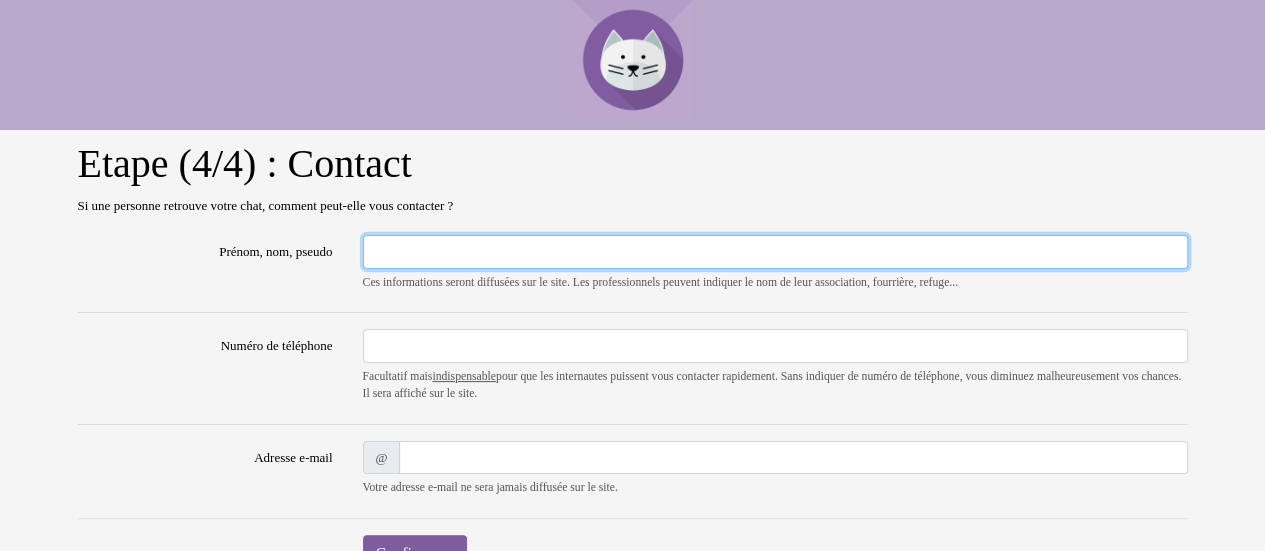 click on "Prénom, nom, pseudo" at bounding box center (775, 252) 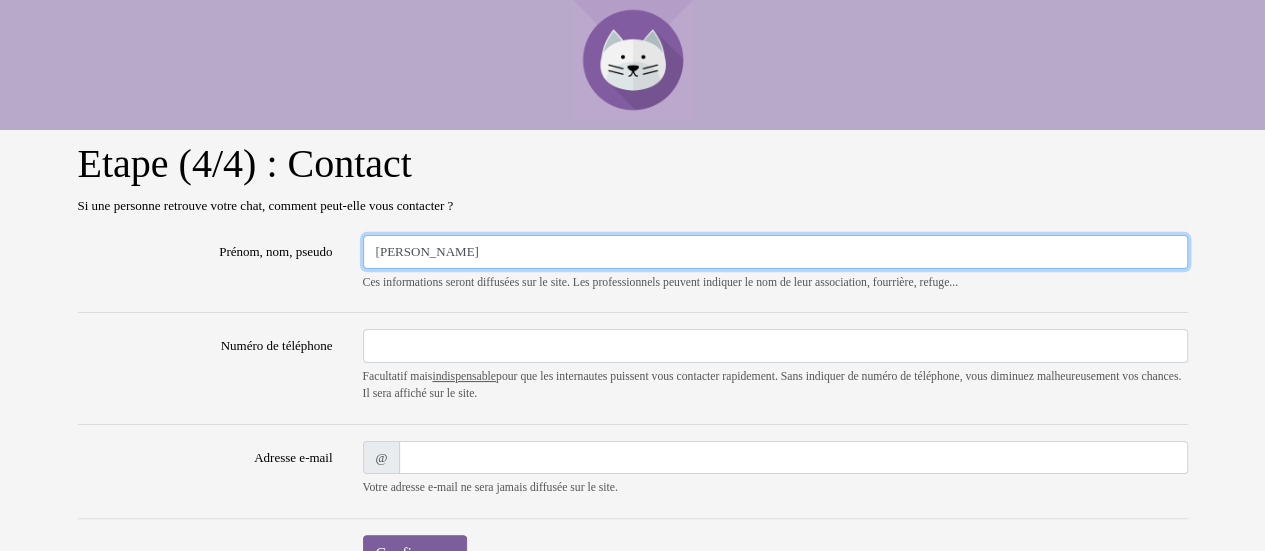 type on "Véronique GARREAUD" 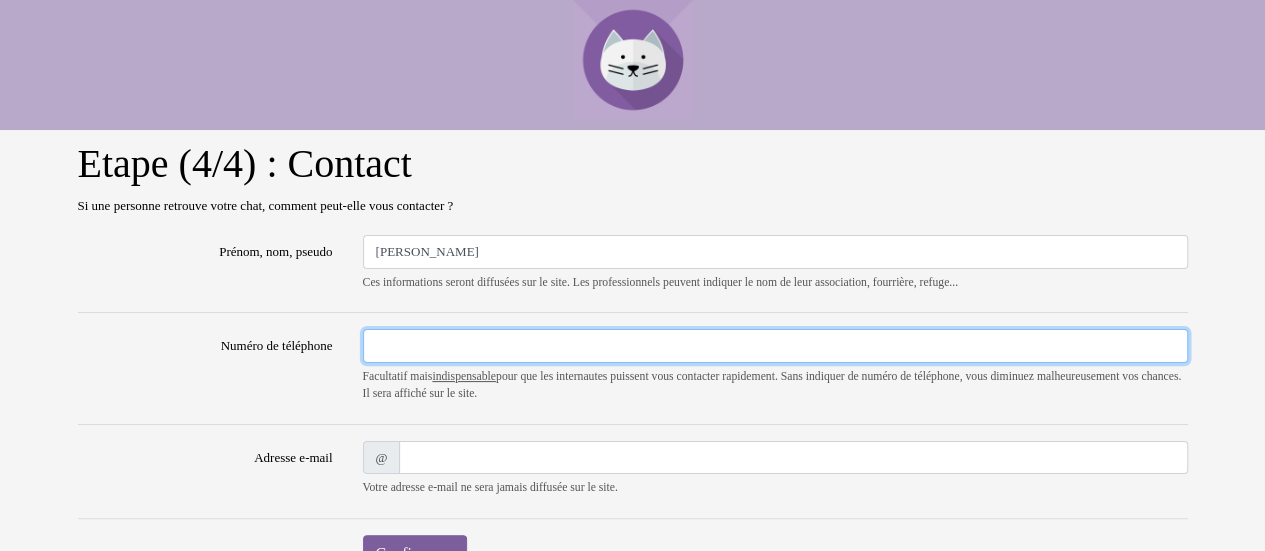 click on "Numéro de téléphone" at bounding box center [775, 346] 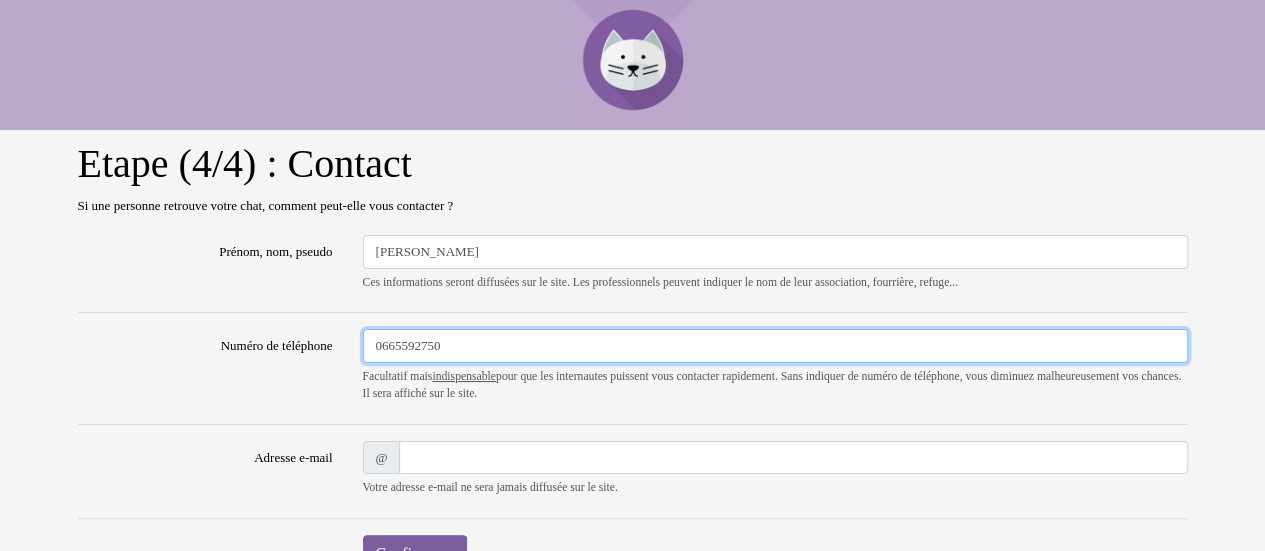 type on "v.garreaud@gmail.com" 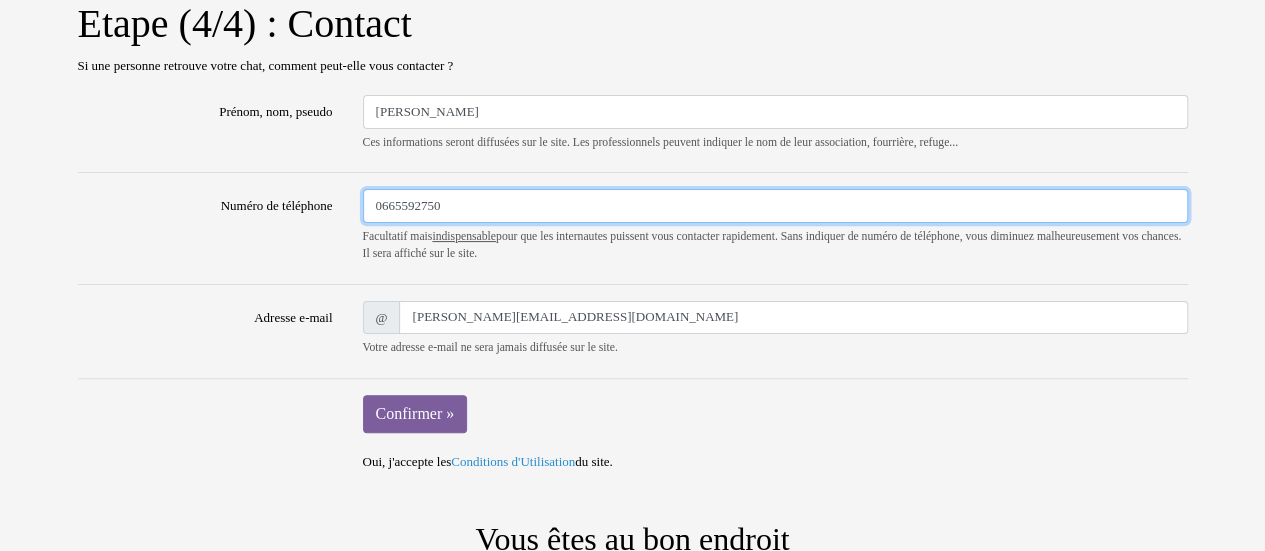 scroll, scrollTop: 143, scrollLeft: 0, axis: vertical 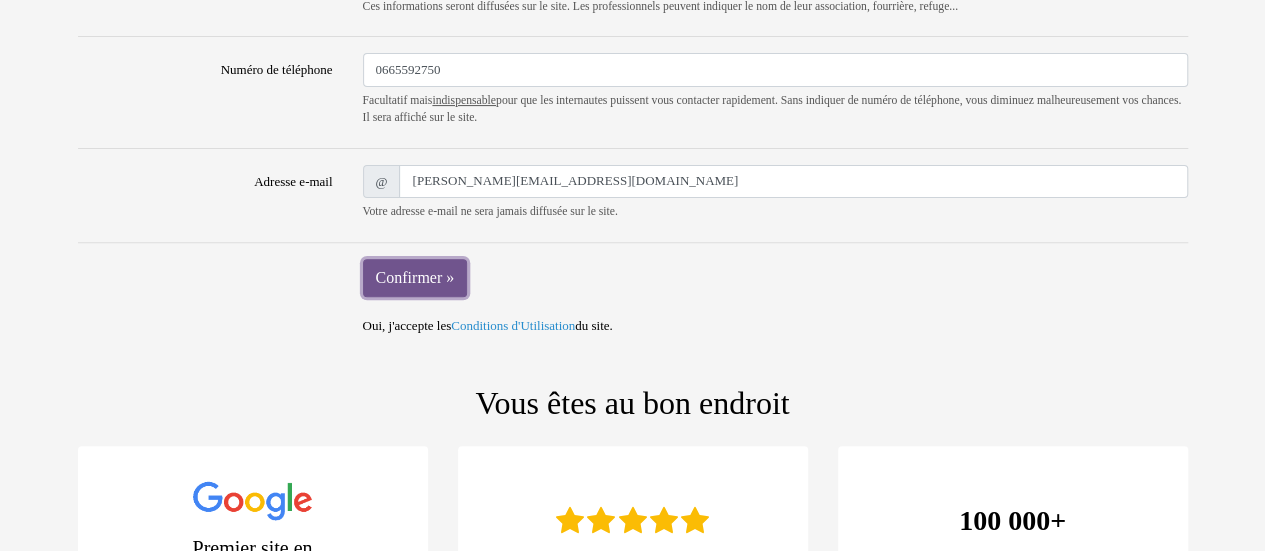 click on "Confirmer »" at bounding box center (415, 278) 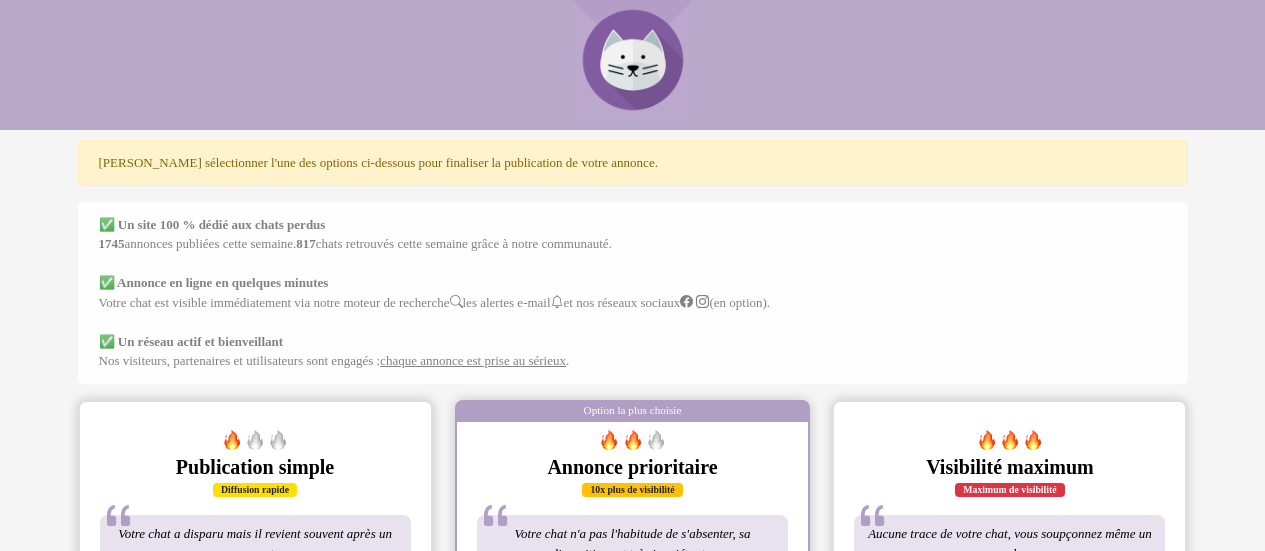 scroll, scrollTop: 0, scrollLeft: 0, axis: both 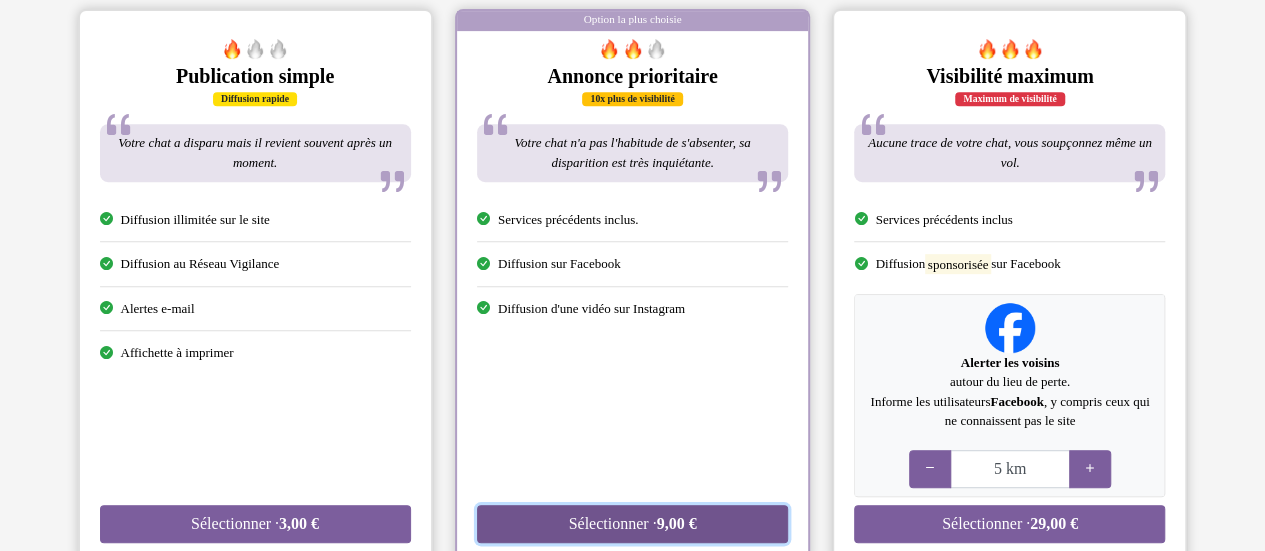 click on "Sélectionner ·
9,00 €" at bounding box center [632, 524] 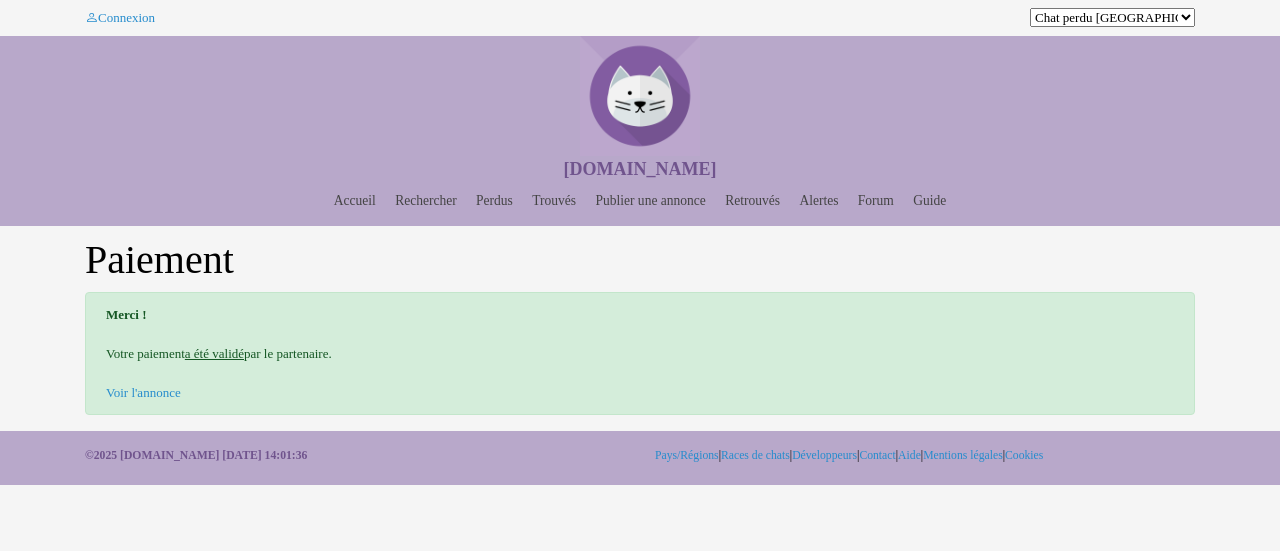 scroll, scrollTop: 0, scrollLeft: 0, axis: both 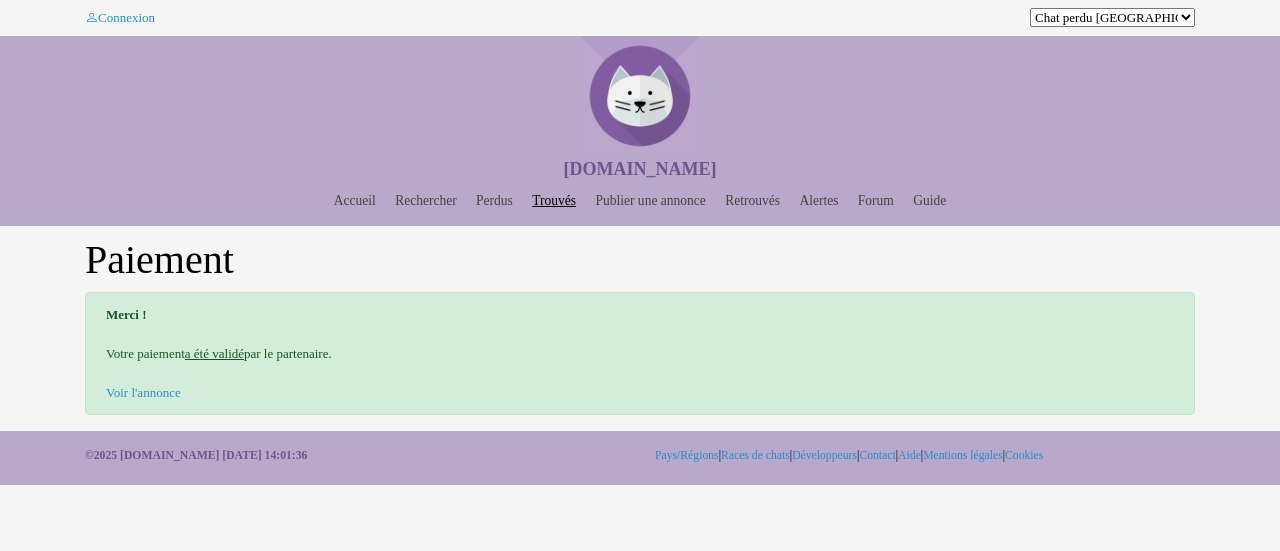 click on "Trouvés" at bounding box center [554, 200] 